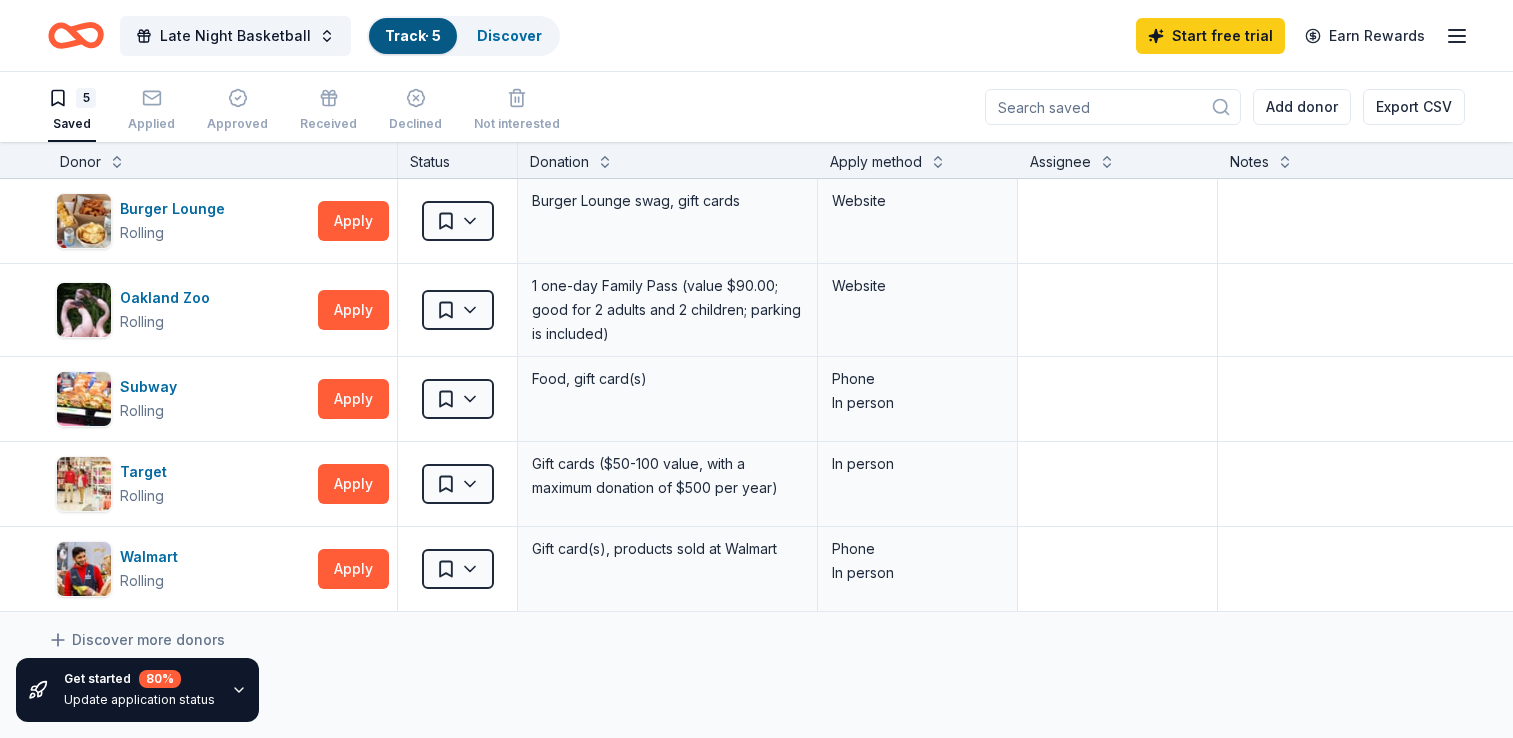 scroll, scrollTop: 0, scrollLeft: 0, axis: both 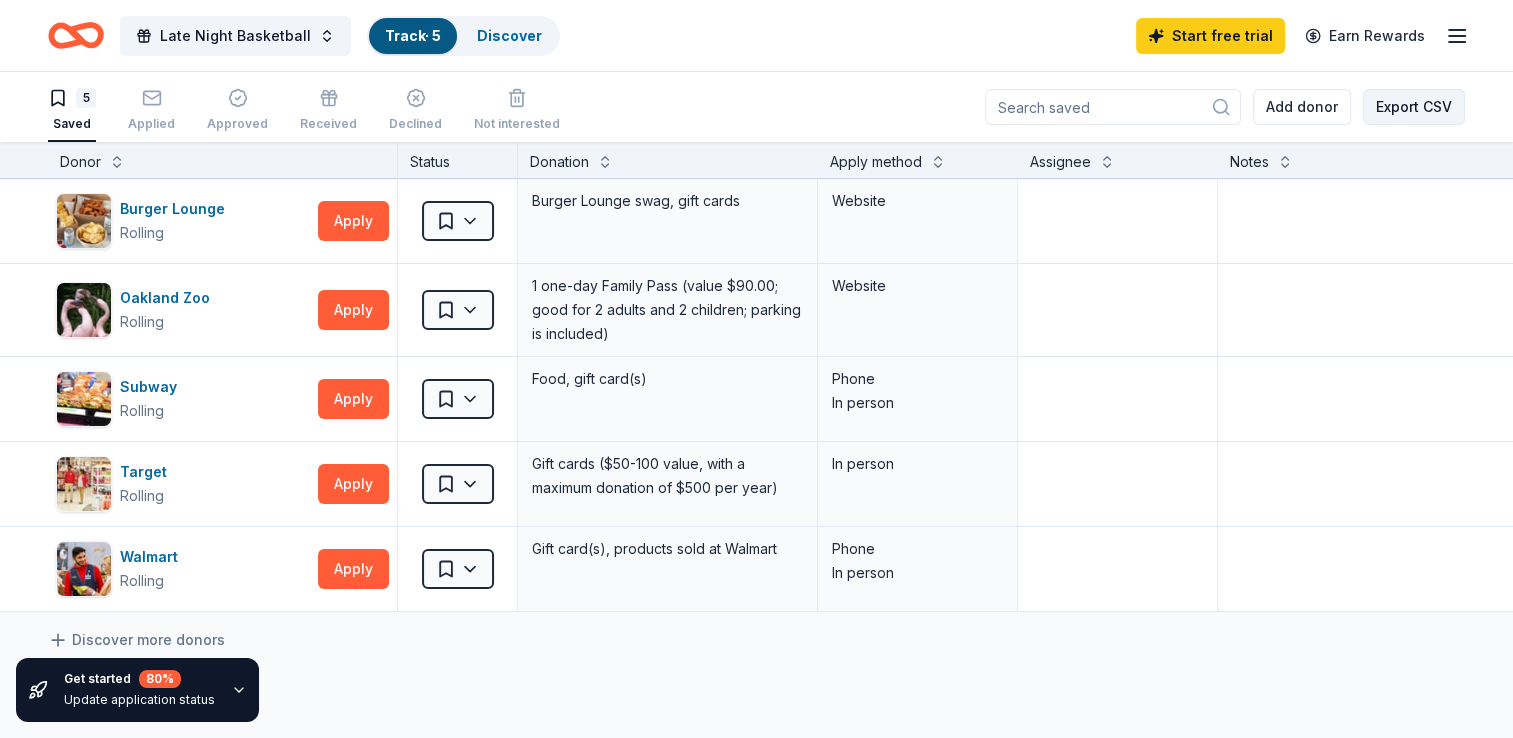 click on "Export CSV" at bounding box center (1414, 107) 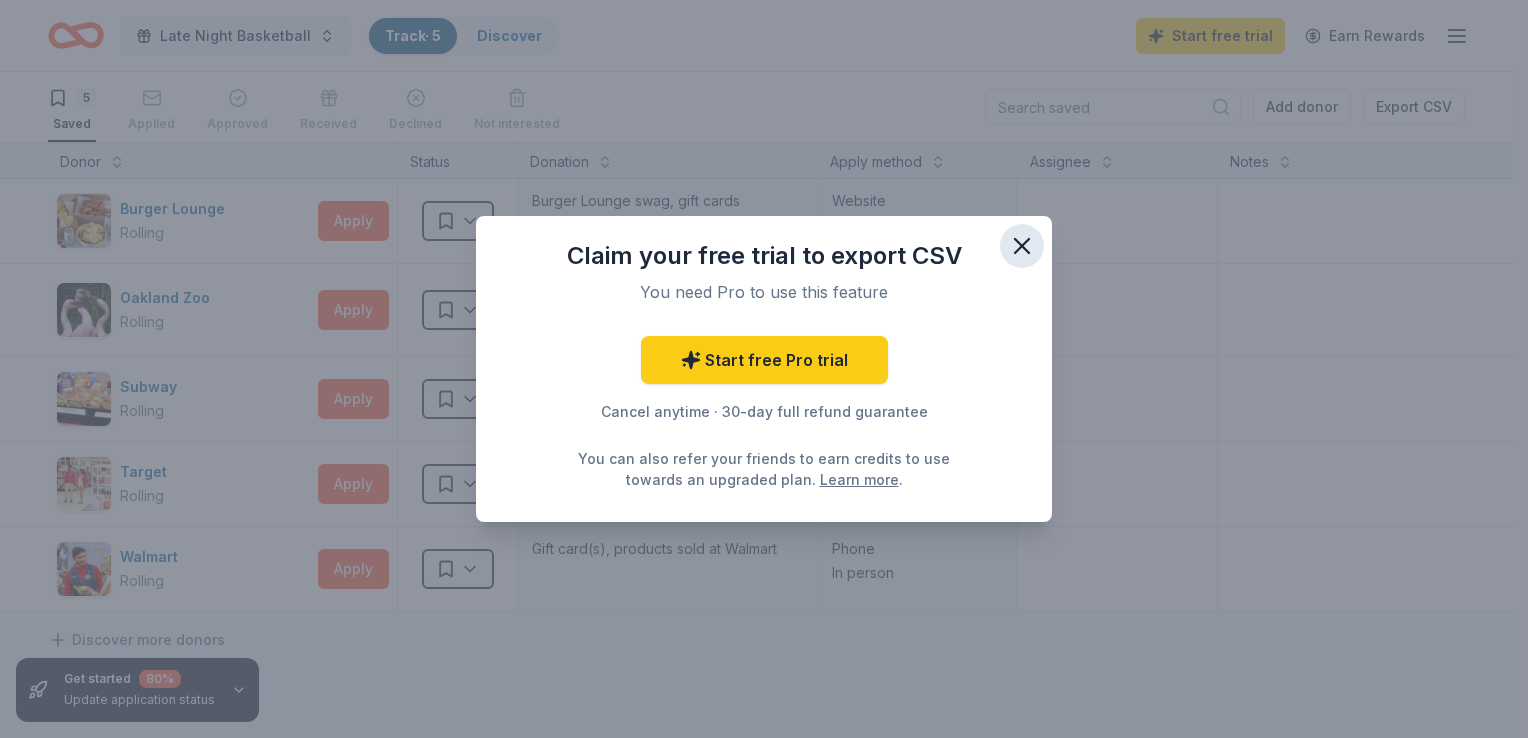 click 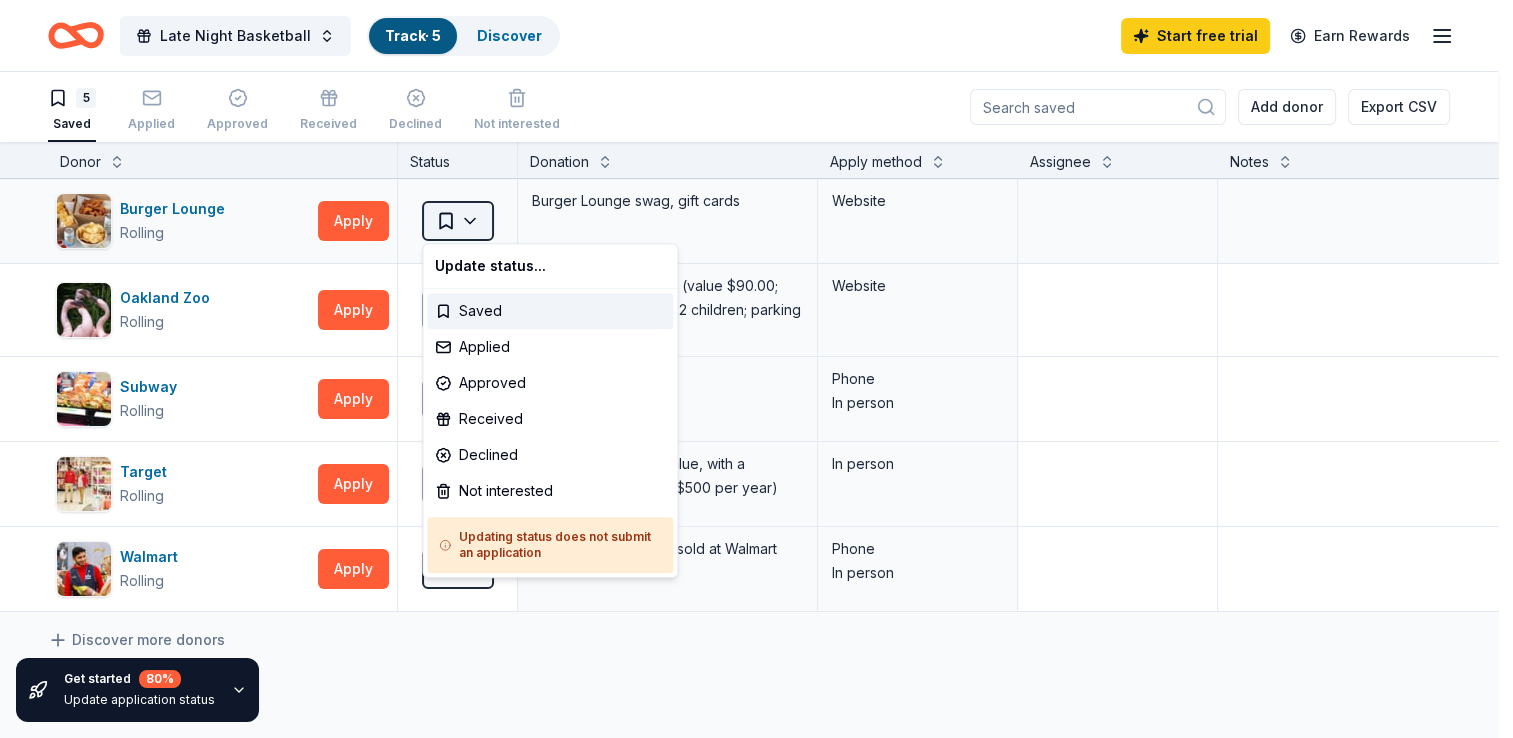 click on "Late Night Basketball Track  · 5 Discover Start free  trial Earn Rewards 5 Saved Applied Approved Received Declined Not interested Add donor Export CSV Get started 80 % Update application status Donor Status Donation Apply method Assignee Notes Burger Lounge Rolling Apply Saved Burger Lounge swag, gift cards Website Oakland Zoo Rolling Apply Saved 1 one-day Family Pass (value $90.00; good for 2 adults and 2 children; parking is included) Website Subway Rolling Apply Saved Food, gift card(s) Phone In person Target Rolling Apply Saved Gift cards ($50-100 value, with a maximum donation of $500 per year) In person Walmart Rolling Apply Saved Gift card(s), products sold at Walmart Phone In person   Discover more donors Saved Update status... Saved Applied Approved Received Declined Not interested Updating status does not submit an application" at bounding box center [756, 369] 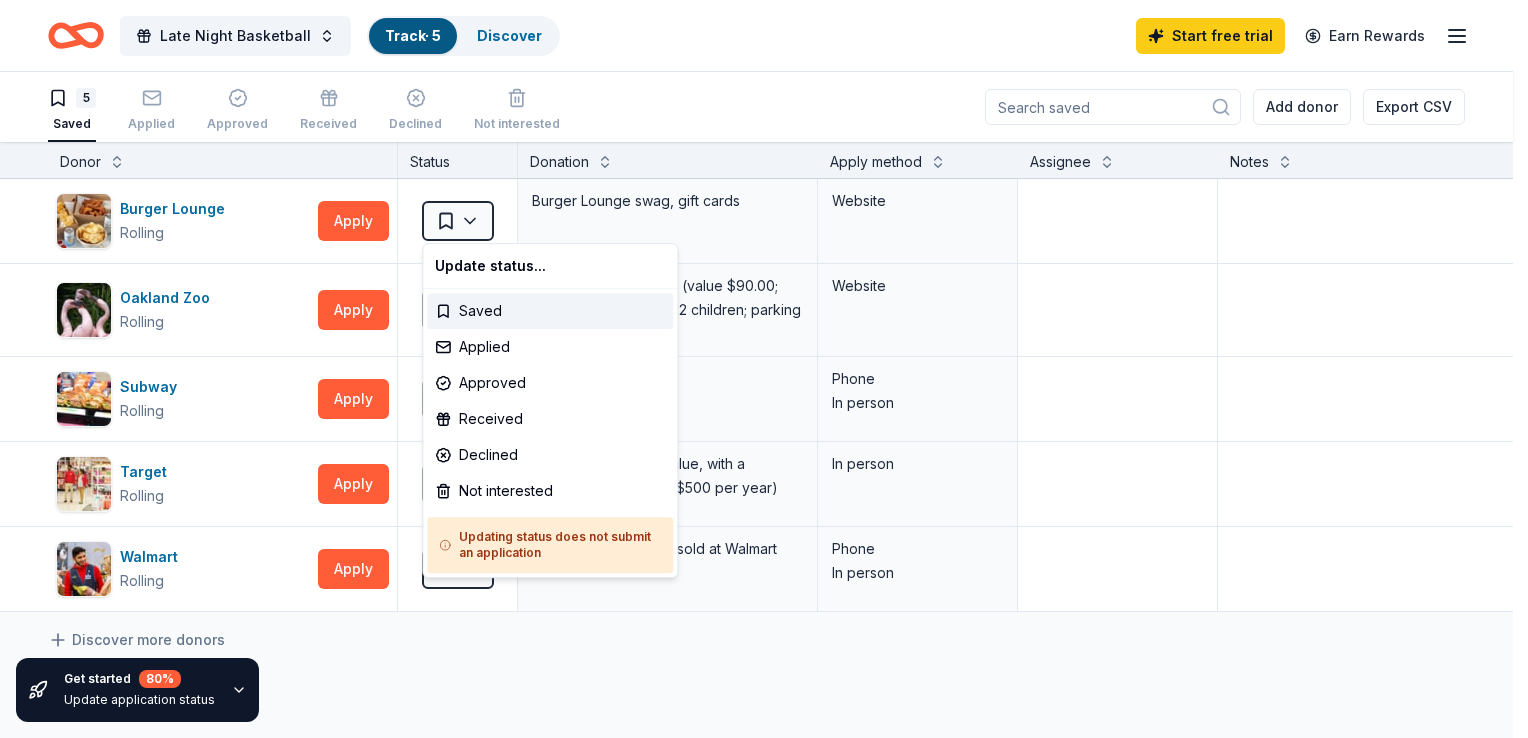 click on "Late Night Basketball Track  · 5 Discover Start free  trial Earn Rewards 5 Saved Applied Approved Received Declined Not interested Add donor Export CSV Get started 80 % Update application status Donor Status Donation Apply method Assignee Notes Burger Lounge Rolling Apply Saved Burger Lounge swag, gift cards Website Oakland Zoo Rolling Apply Saved 1 one-day Family Pass (value $90.00; good for 2 adults and 2 children; parking is included) Website Subway Rolling Apply Saved Food, gift card(s) Phone In person Target Rolling Apply Saved Gift cards ($50-100 value, with a maximum donation of $500 per year) In person Walmart Rolling Apply Saved Gift card(s), products sold at Walmart Phone In person   Discover more donors Saved Update status... Saved Applied Approved Received Declined Not interested Updating status does not submit an application" at bounding box center [764, 369] 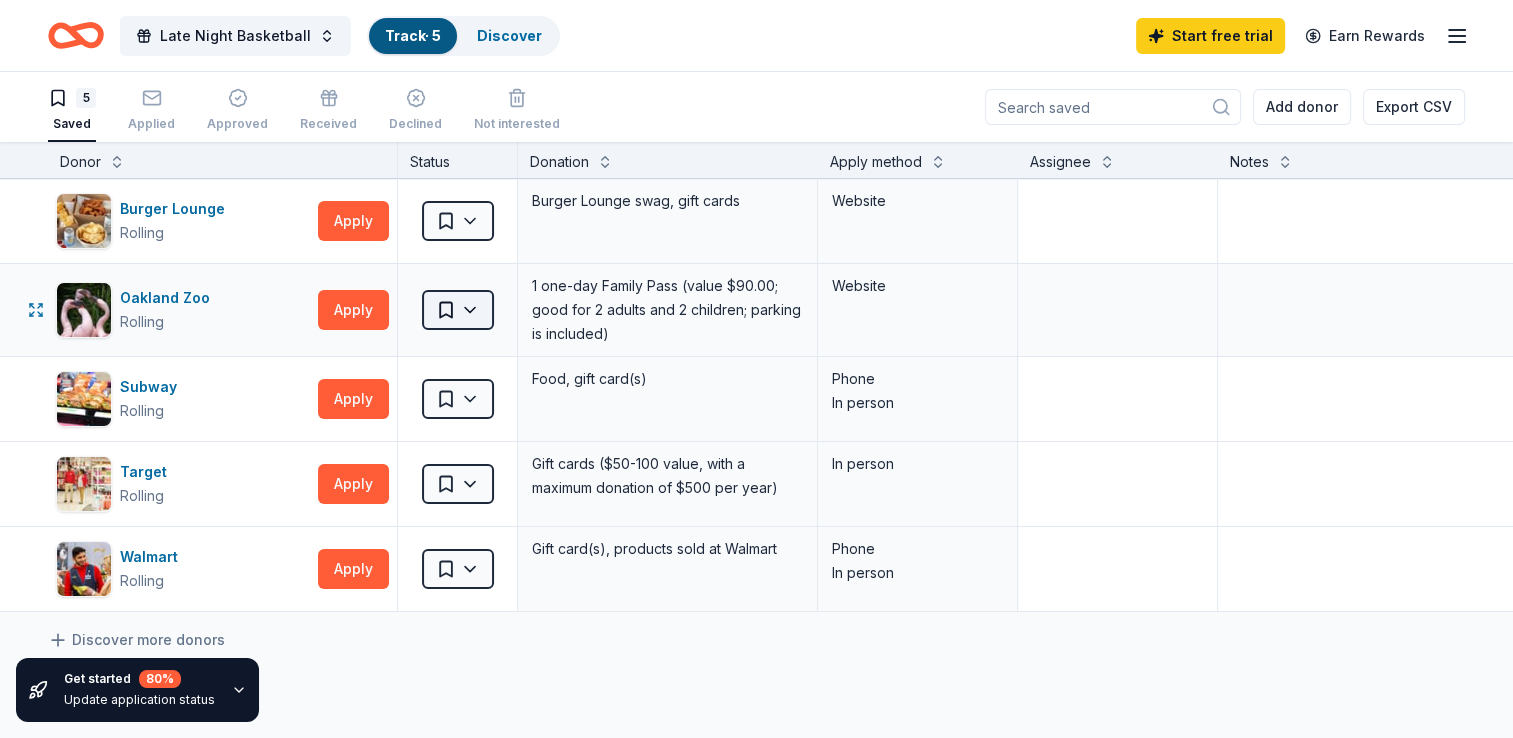 click on "Late Night Basketball Track  · 5 Discover Start free  trial Earn Rewards 5 Saved Applied Approved Received Declined Not interested Add donor Export CSV Get started 80 % Update application status Donor Status Donation Apply method Assignee Notes Burger Lounge Rolling Apply Saved Burger Lounge swag, gift cards Website Oakland Zoo Rolling Apply Saved 1 one-day Family Pass (value $90.00; good for 2 adults and 2 children; parking is included) Website Subway Rolling Apply Saved Food, gift card(s) Phone In person Target Rolling Apply Saved Gift cards ($50-100 value, with a maximum donation of $500 per year) In person Walmart Rolling Apply Saved Gift card(s), products sold at Walmart Phone In person   Discover more donors Saved" at bounding box center (756, 369) 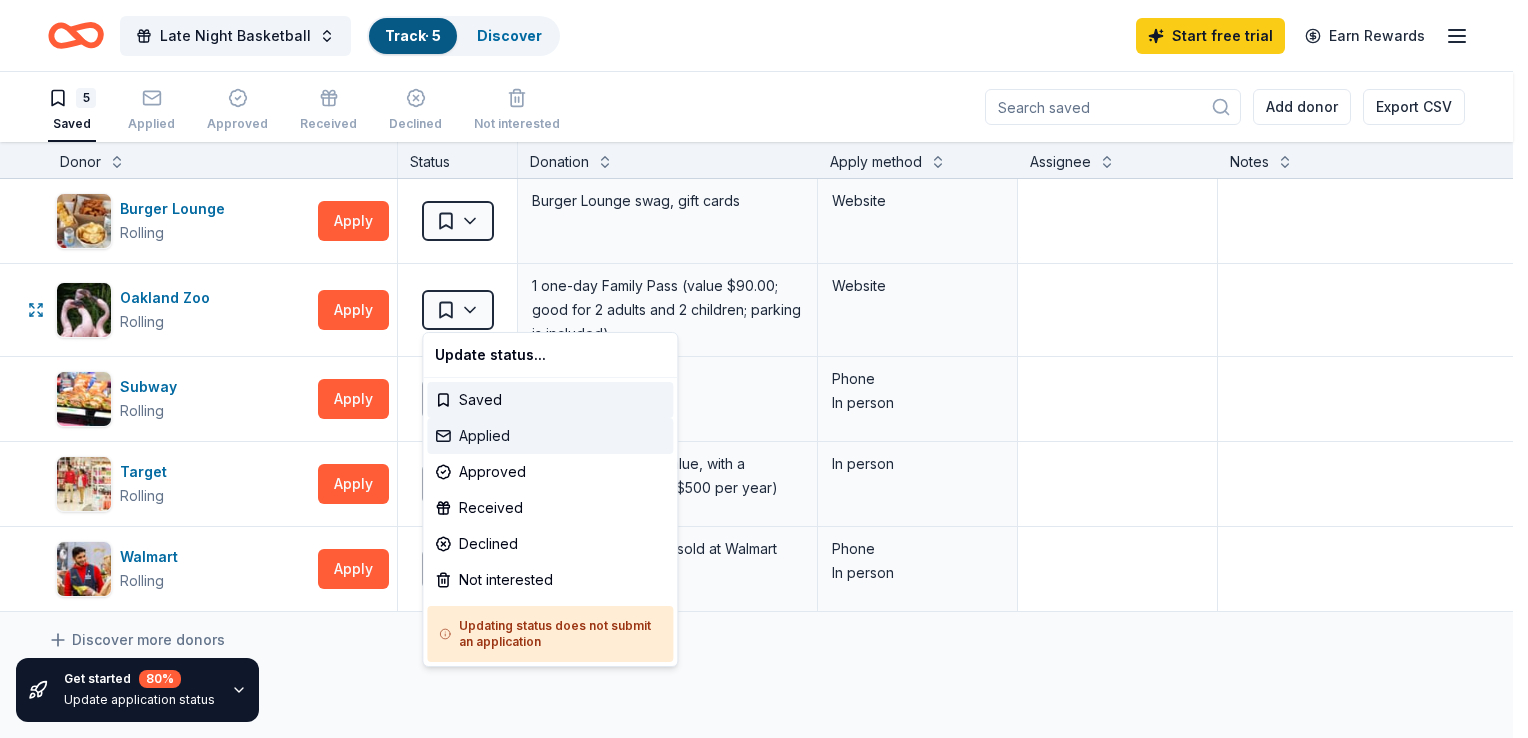 click on "Applied" at bounding box center (550, 436) 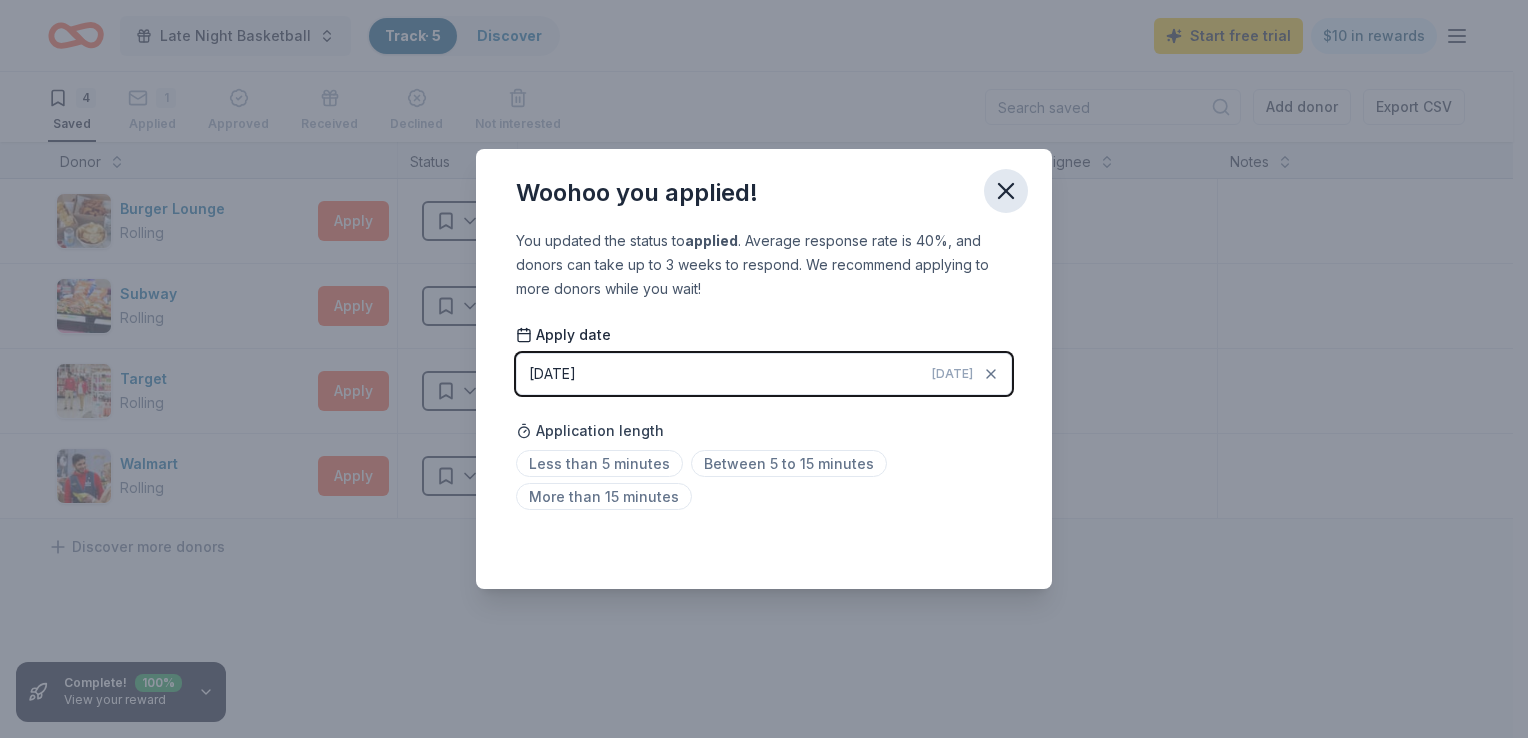click 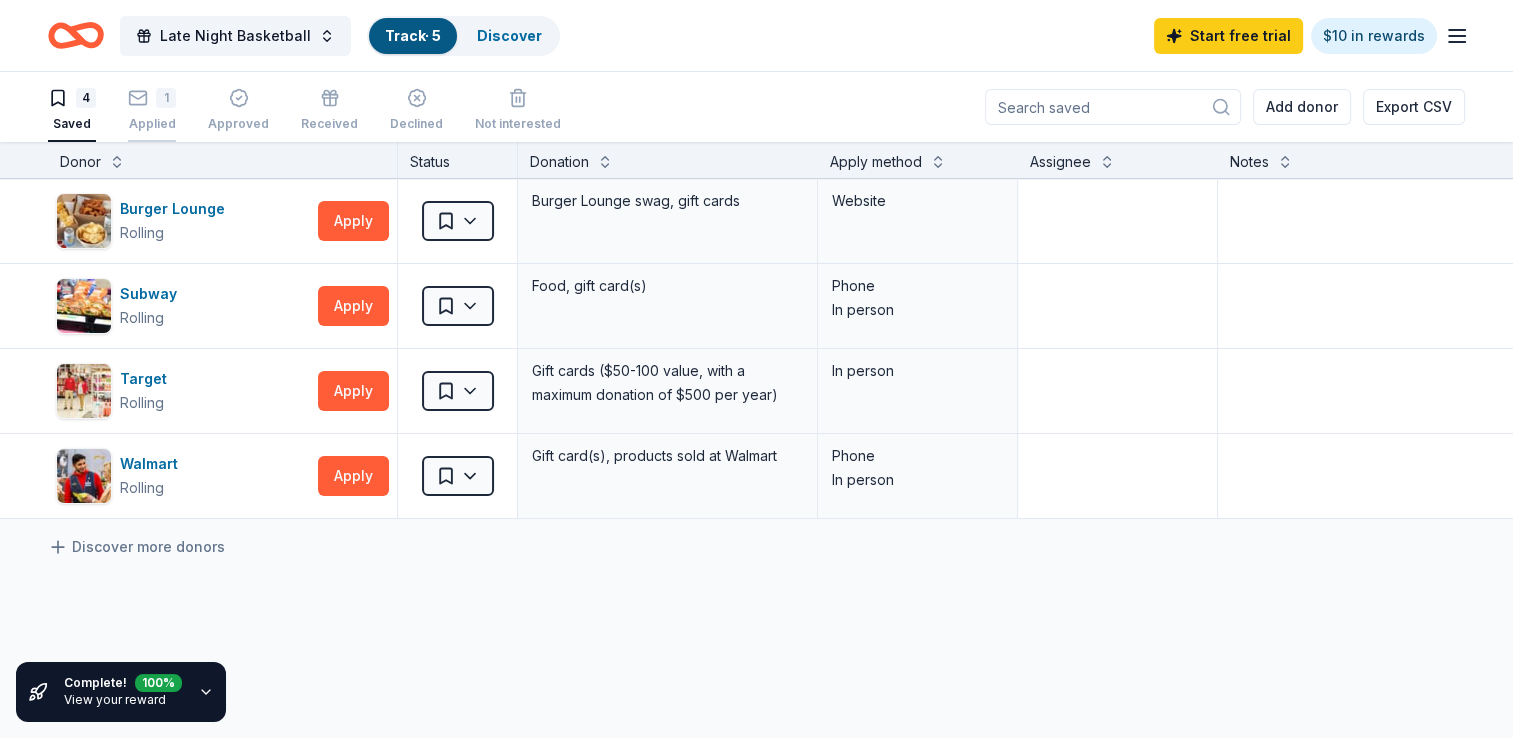 click on "1 Applied" at bounding box center [152, 110] 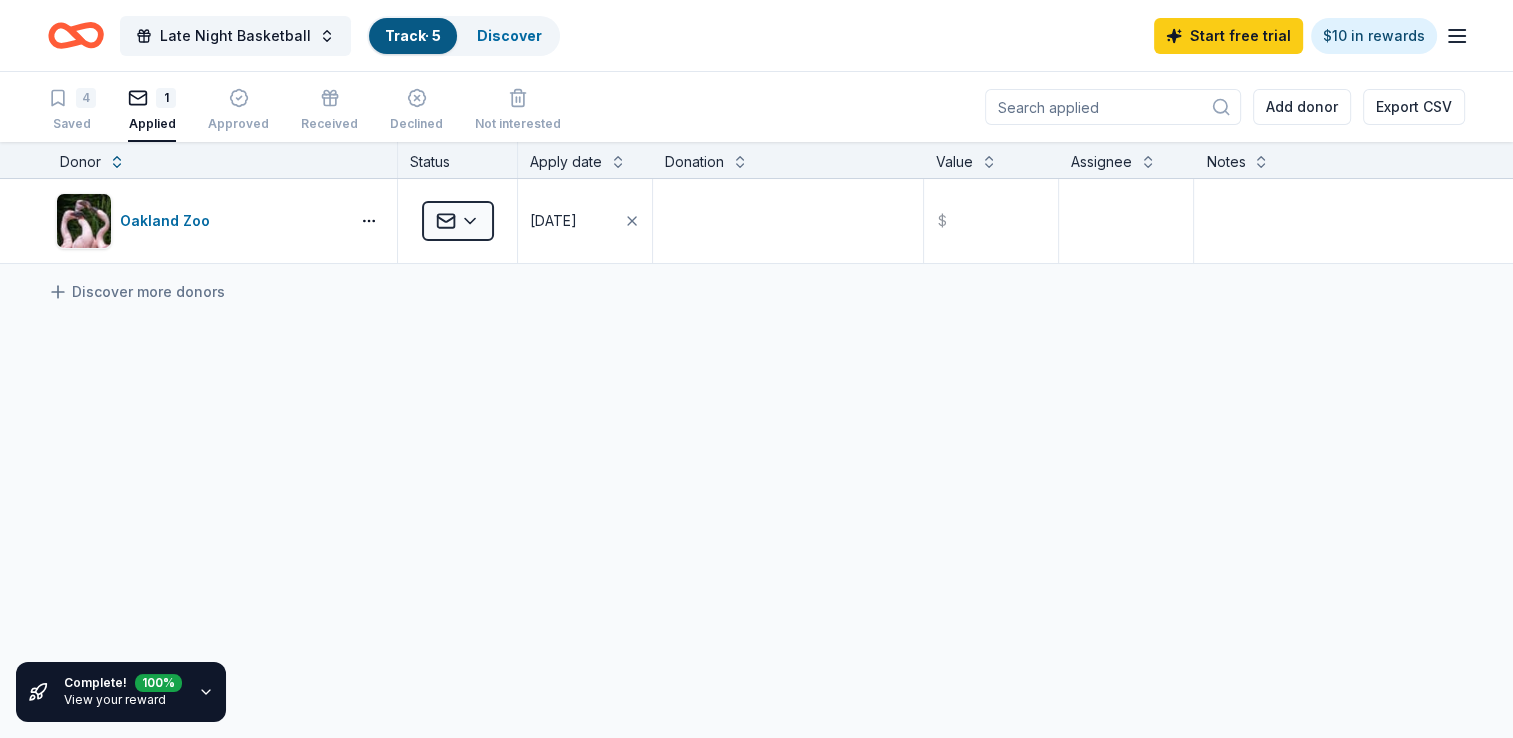 scroll, scrollTop: 0, scrollLeft: 0, axis: both 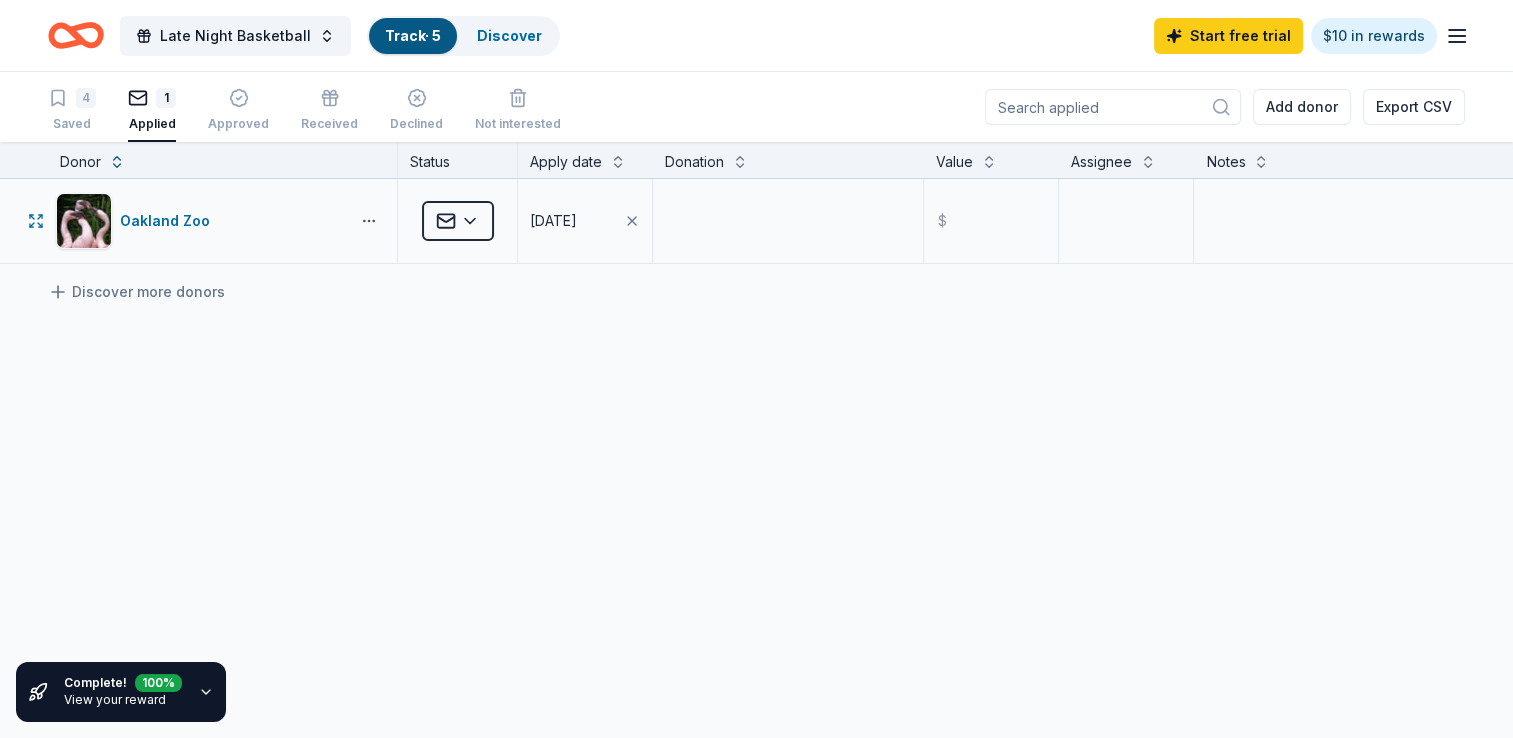 click on "Late Night Basketball Track  · 5 Discover Start free  trial $10 in rewards 4 Saved 1 Applied Approved Received Declined Not interested Add donor Export CSV Complete! 100 % View your reward Donor Status Apply date Donation Value Assignee Notes Oakland Zoo Applied 07/10/2025 $   Discover more donors Saved" at bounding box center (756, 369) 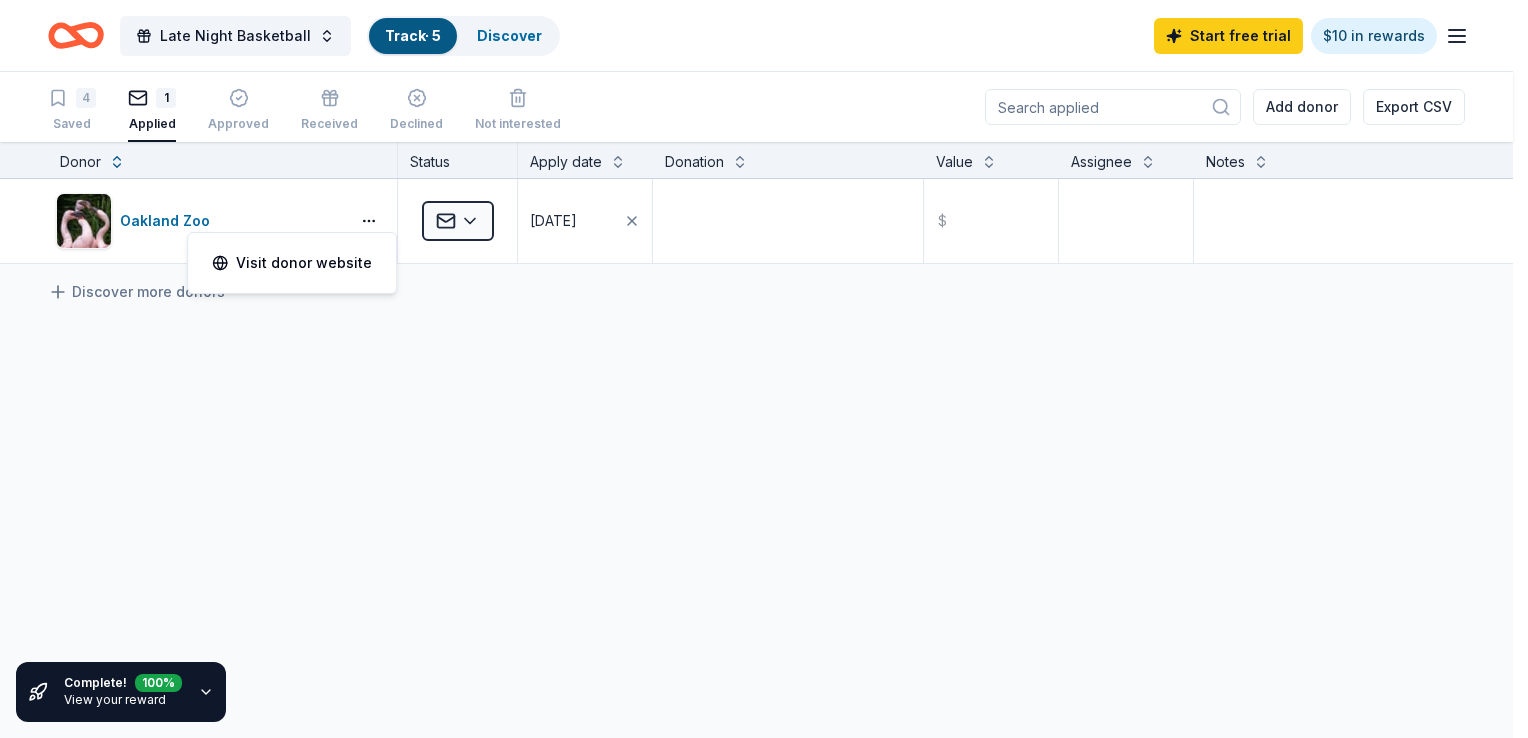 click on "Late Night Basketball Track  · 5 Discover Start free  trial $10 in rewards 4 Saved 1 Applied Approved Received Declined Not interested Add donor Export CSV Complete! 100 % View your reward Donor Status Apply date Donation Value Assignee Notes Oakland Zoo Applied 07/10/2025 $   Discover more donors Saved  Visit donor website" at bounding box center (764, 369) 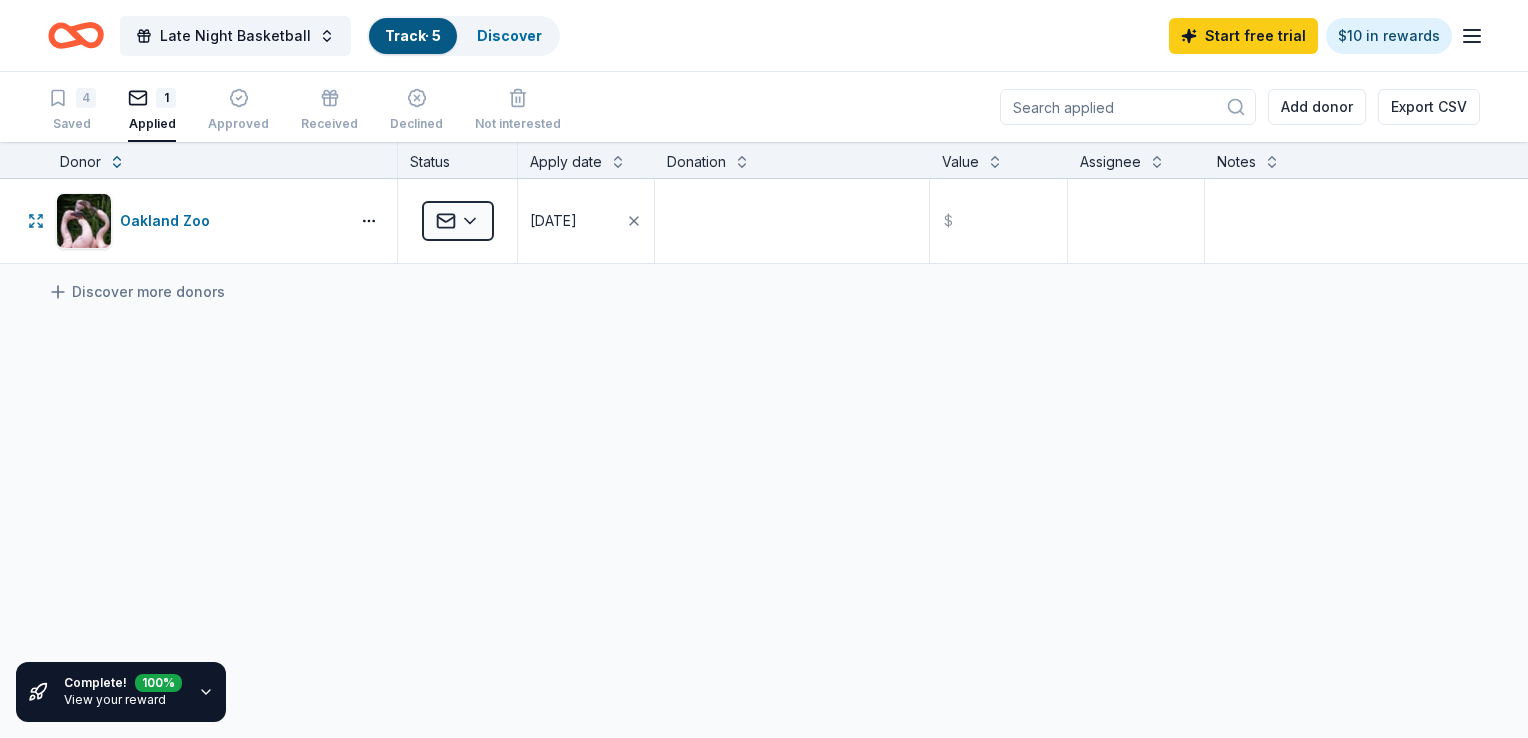 click on "Late Night Basketball Track  · 5 Discover Start free  trial $10 in rewards 4 Saved 1 Applied Approved Received Declined Not interested Add donor Export CSV Complete! 100 % View your reward Donor Status Apply date Donation Value Assignee Notes Oakland Zoo Applied 07/10/2025 $   Discover more donors Saved" at bounding box center [764, 369] 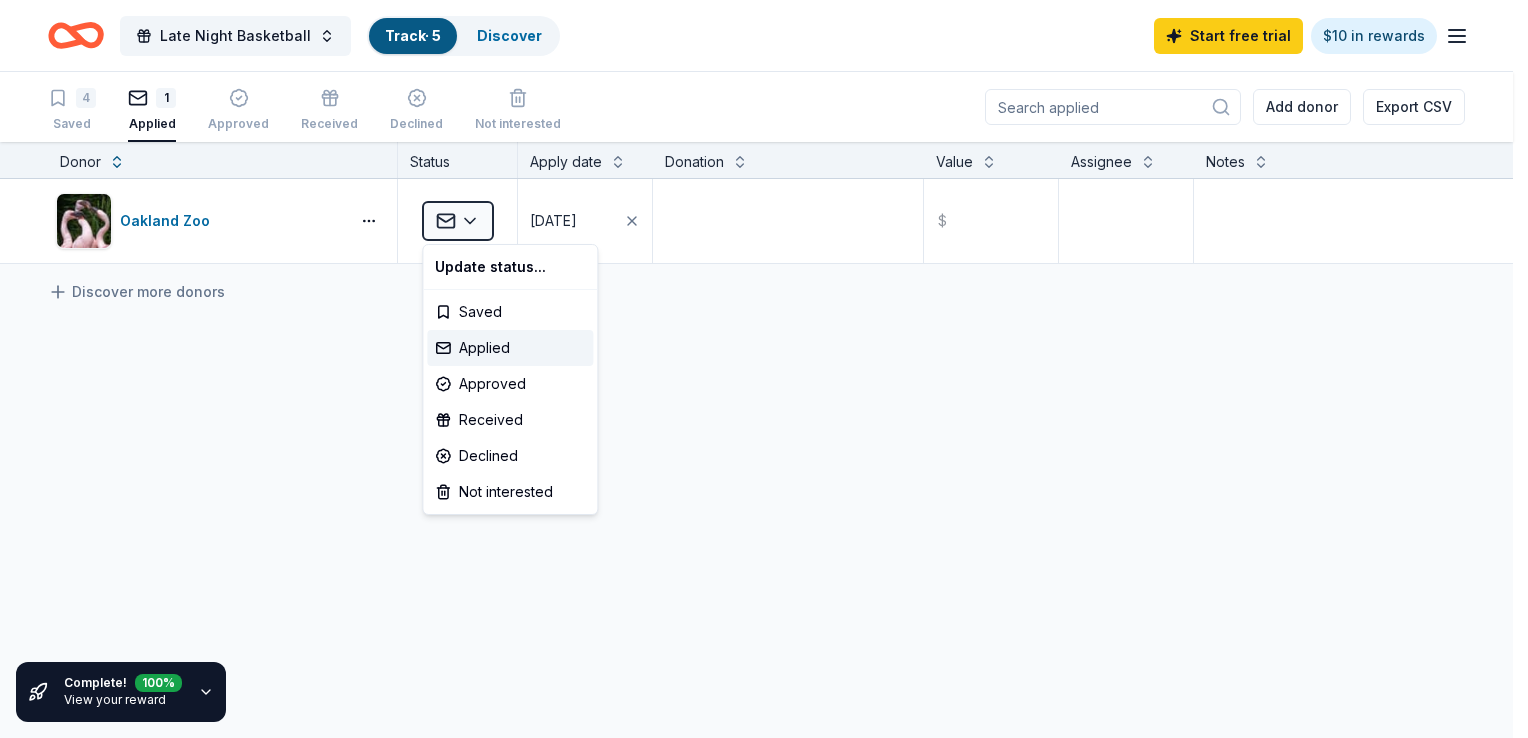 click on "Late Night Basketball Track  · 5 Discover Start free  trial $10 in rewards 4 Saved 1 Applied Approved Received Declined Not interested Add donor Export CSV Complete! 100 % View your reward Donor Status Apply date Donation Value Assignee Notes Oakland Zoo Applied 07/10/2025 $   Discover more donors Saved Update status... Saved Applied Approved Received Declined Not interested" at bounding box center (764, 369) 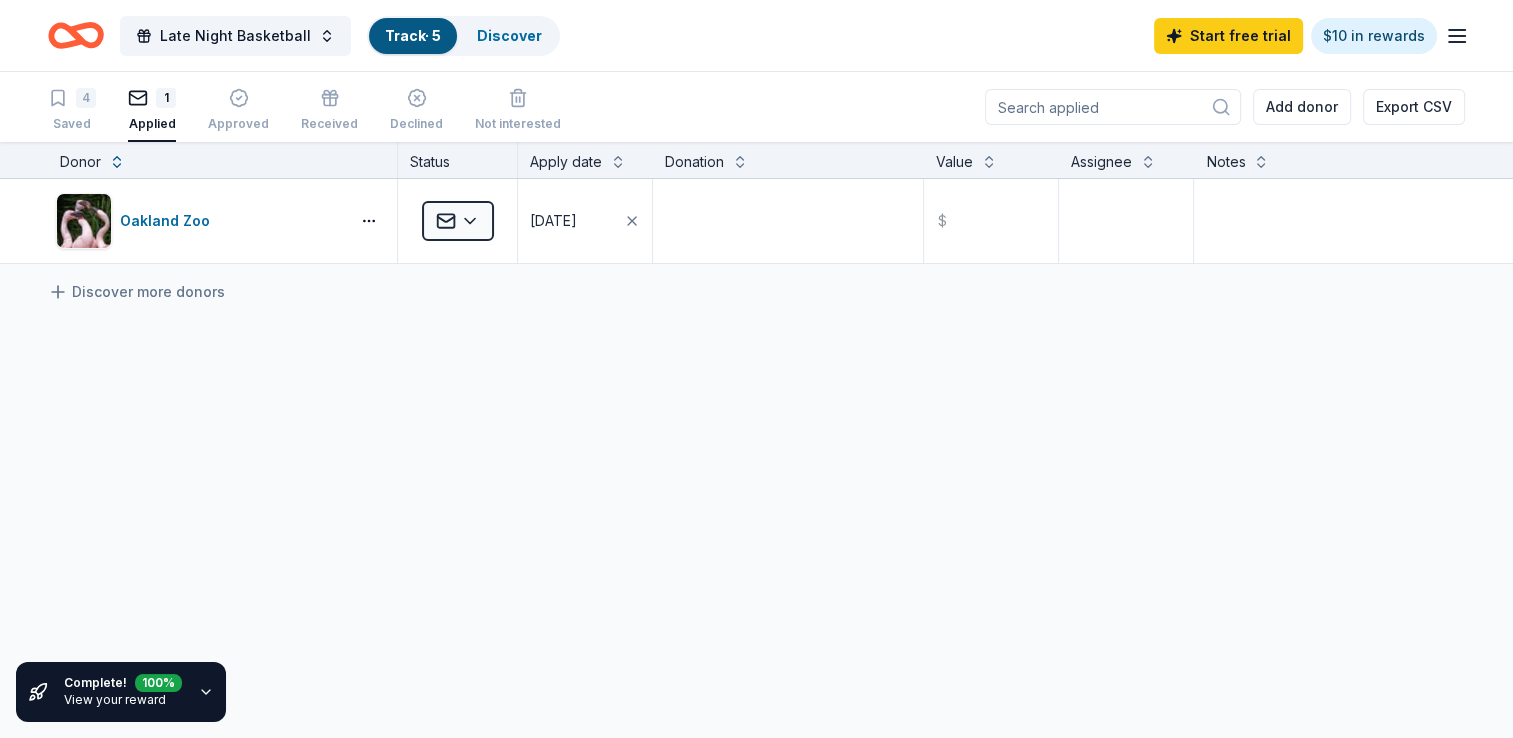 click on "4 Saved" at bounding box center (72, 110) 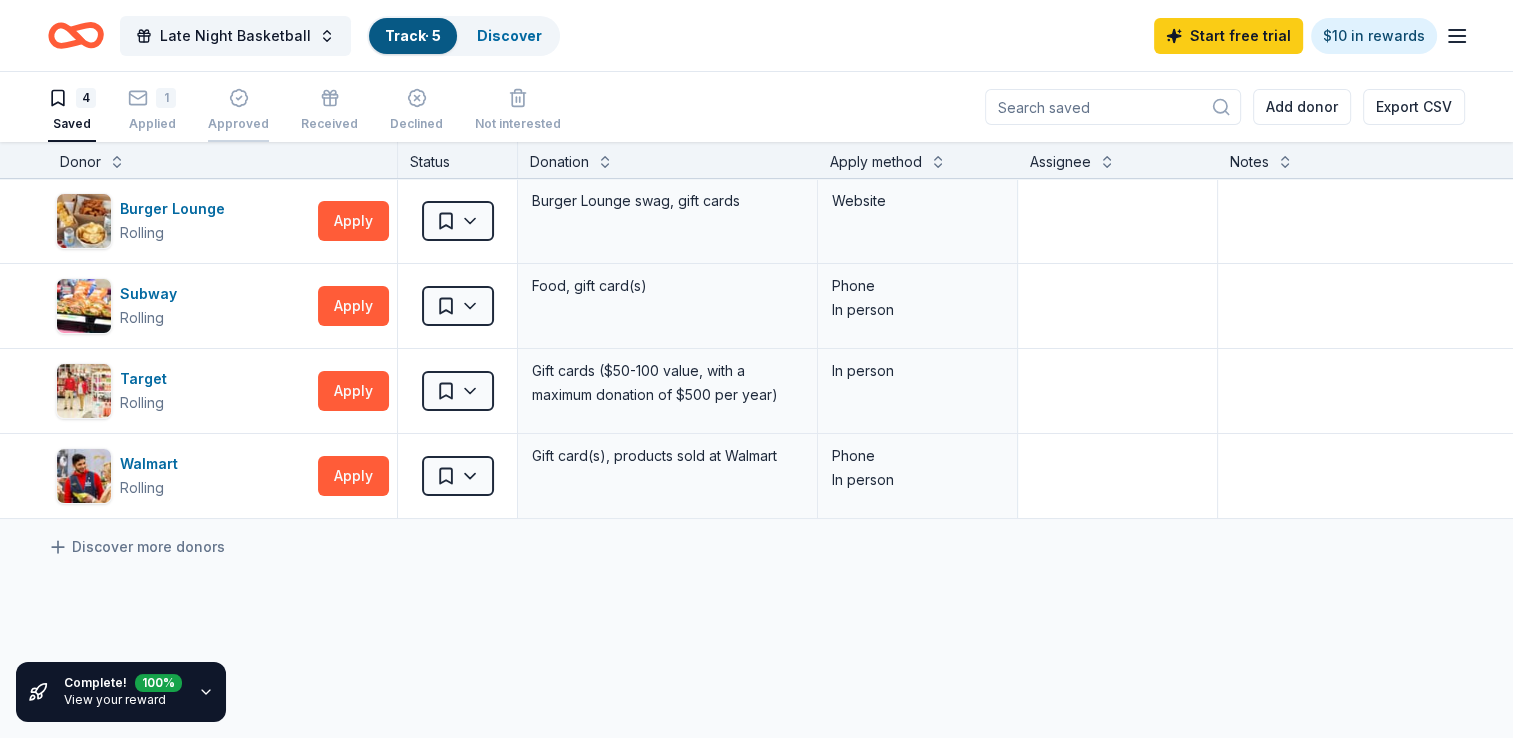 click on "Approved" at bounding box center [238, 124] 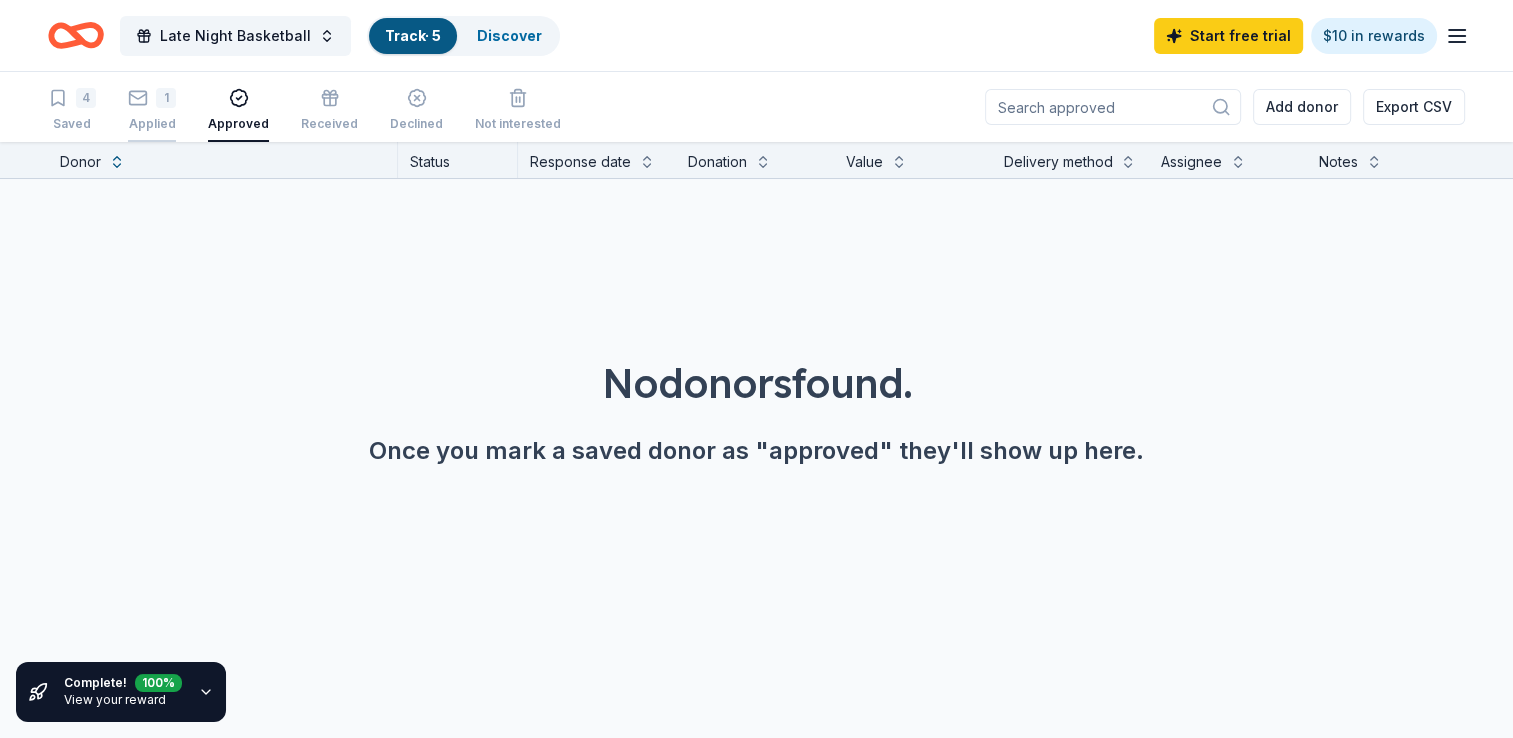 click on "1 Applied" at bounding box center [152, 110] 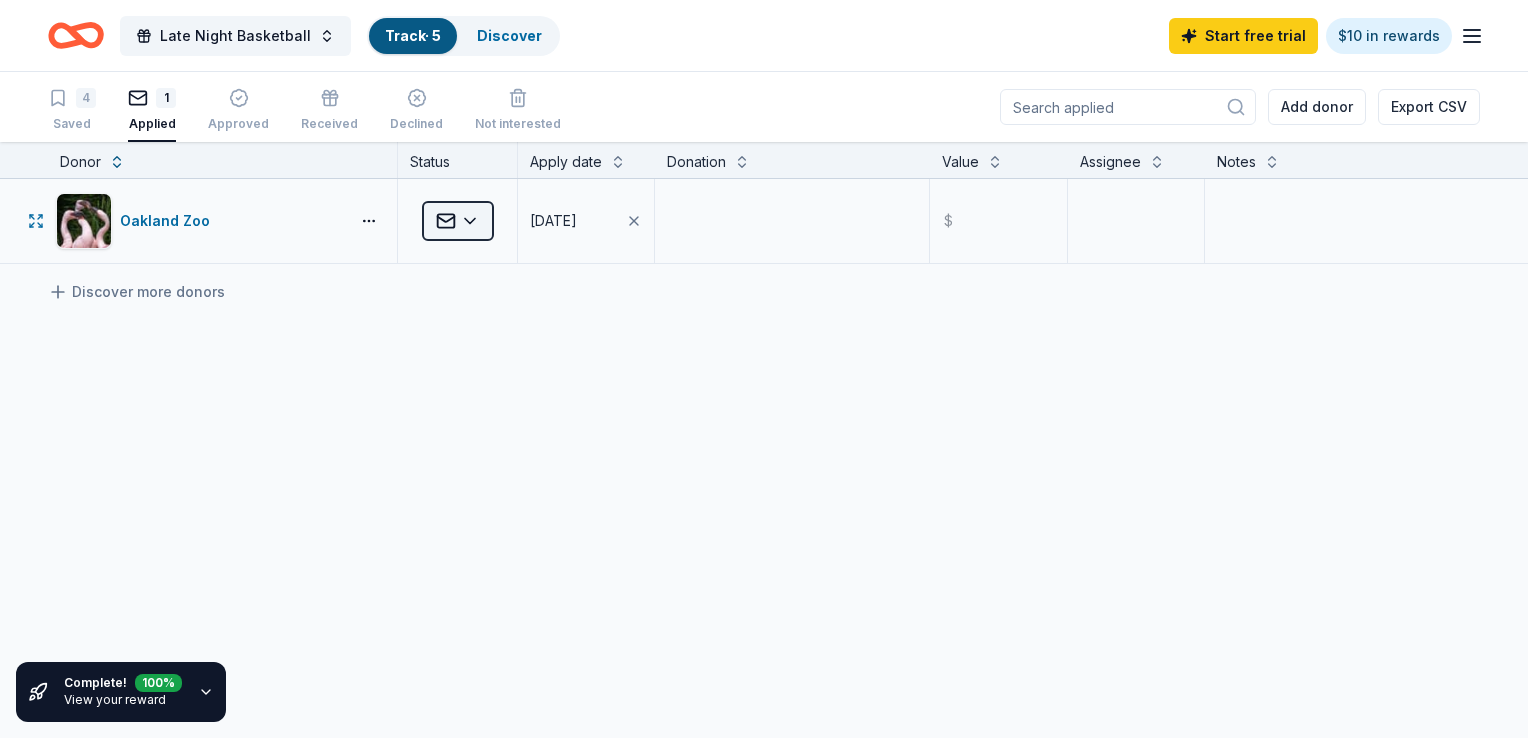 click on "Late Night Basketball Track  · 5 Discover Start free  trial $10 in rewards 4 Saved 1 Applied Approved Received Declined Not interested Add donor Export CSV Complete! 100 % View your reward Donor Status Apply date Donation Value Assignee Notes Oakland Zoo Applied 07/10/2025 $   Discover more donors Saved" at bounding box center [764, 369] 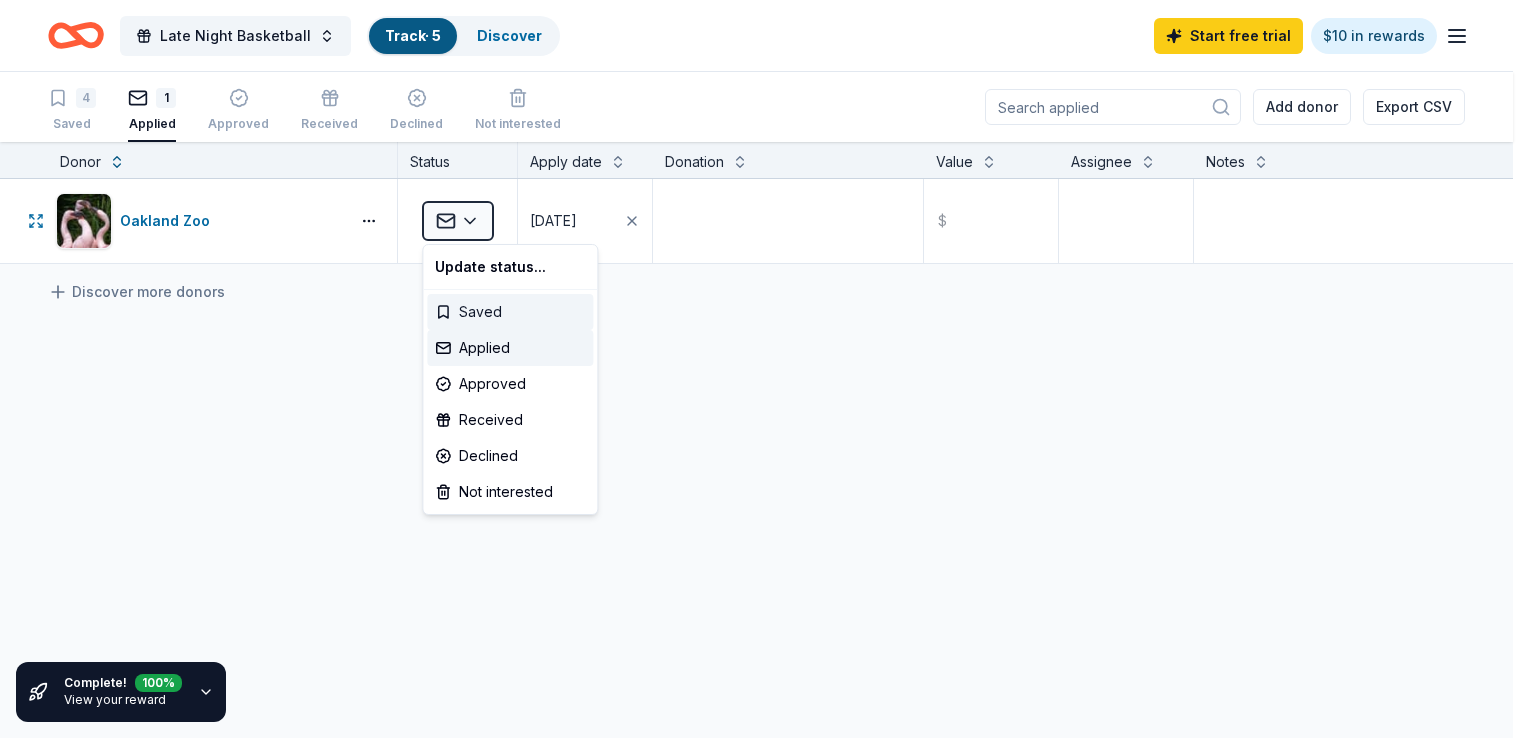click on "Saved" at bounding box center (510, 312) 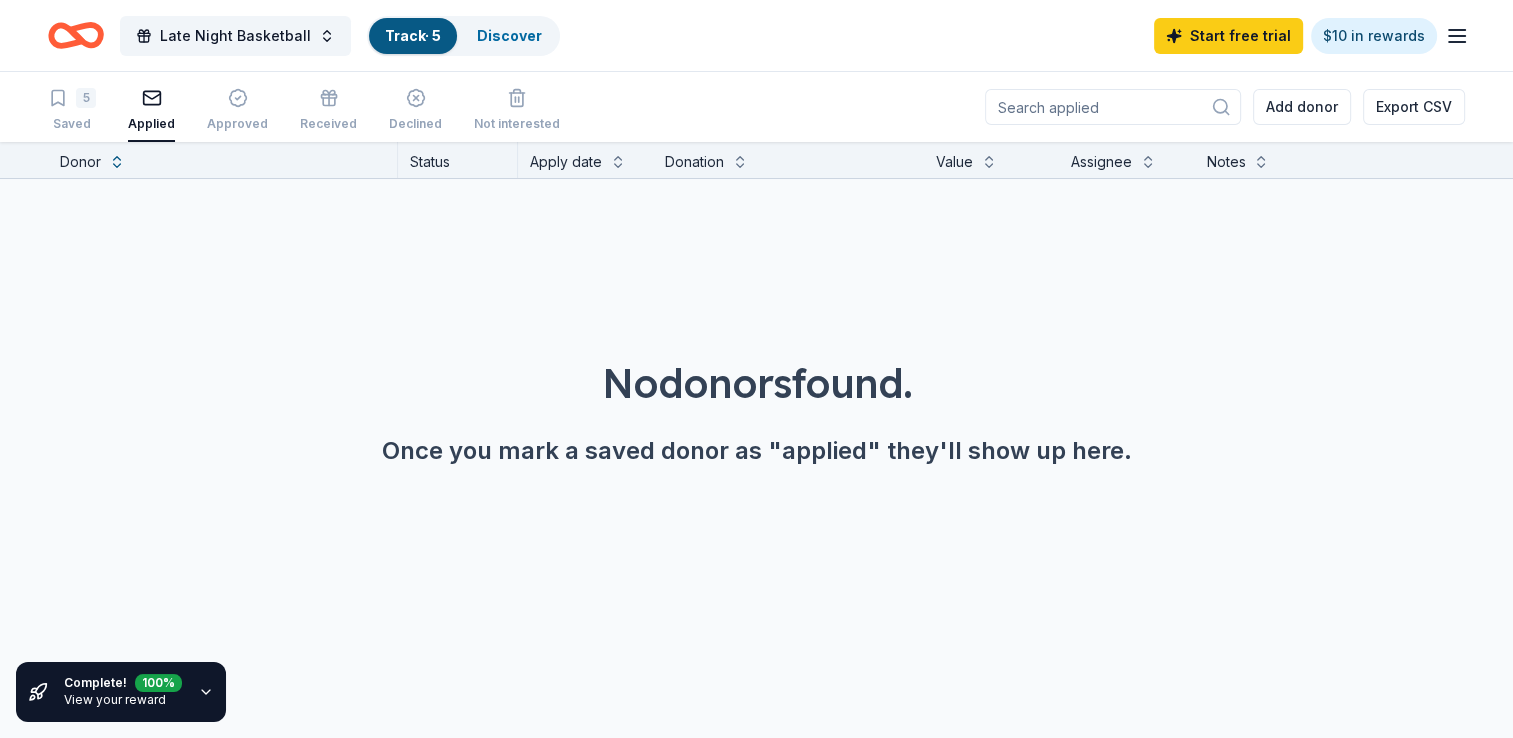 click on "5 Saved Applied Approved Received Declined Not interested" at bounding box center (304, 111) 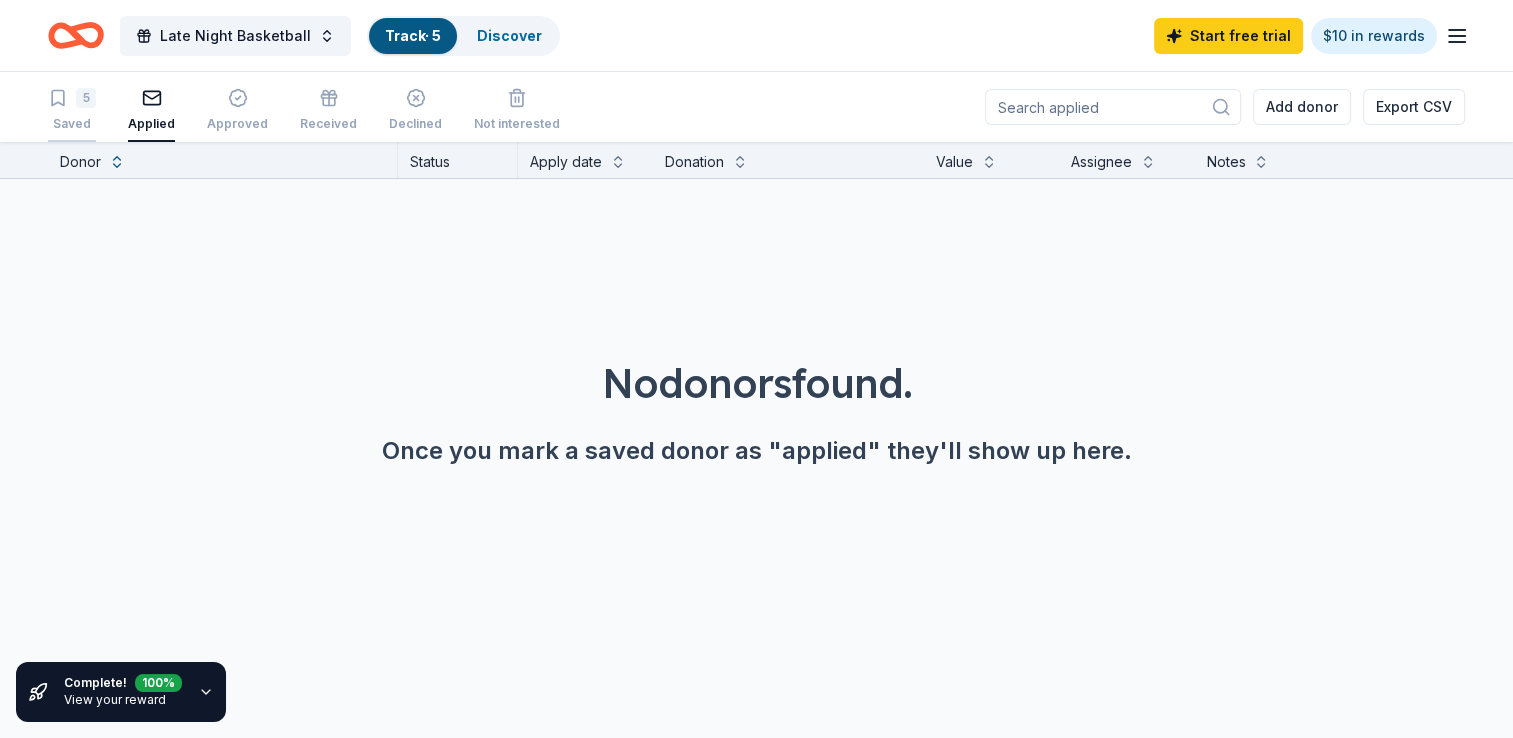 click on "Saved" at bounding box center (72, 113) 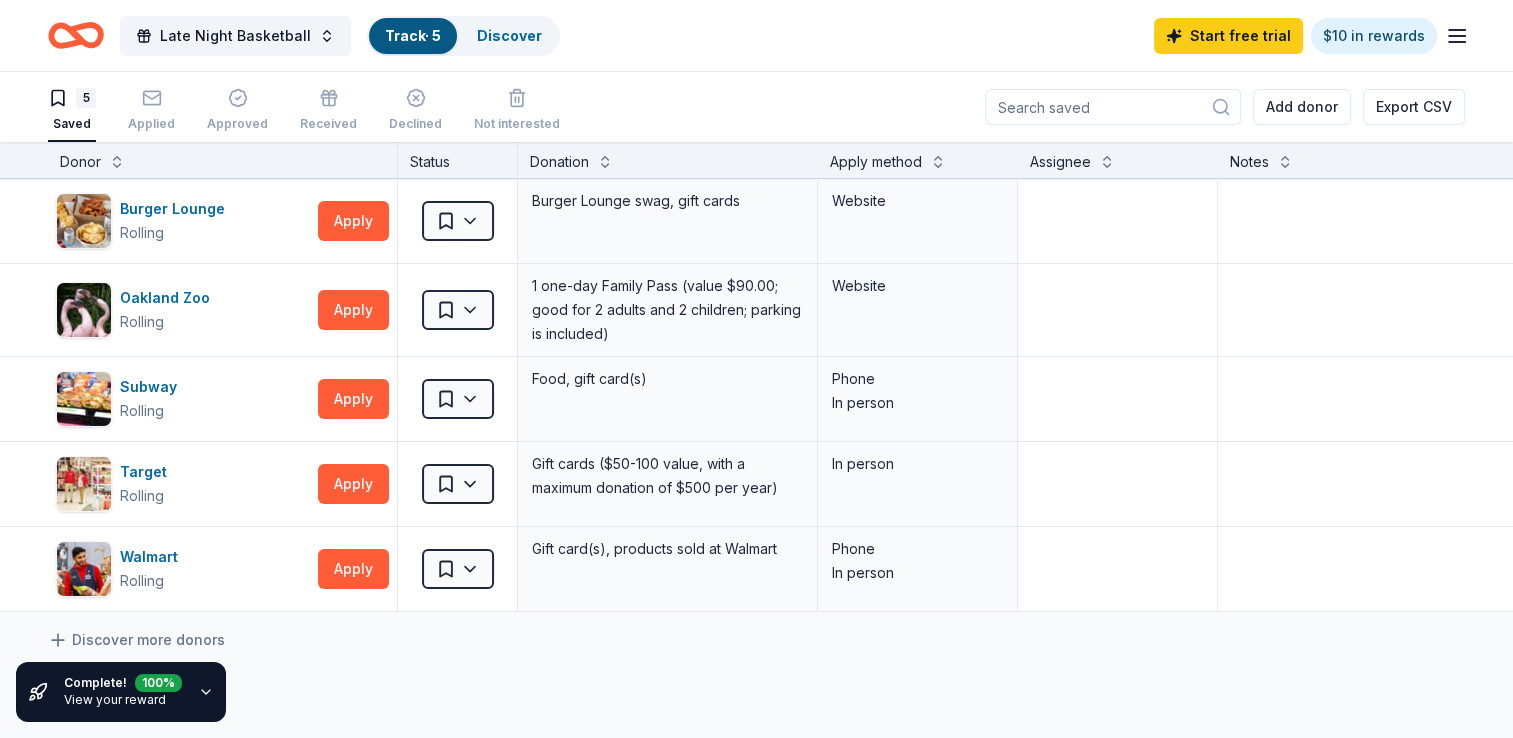 click 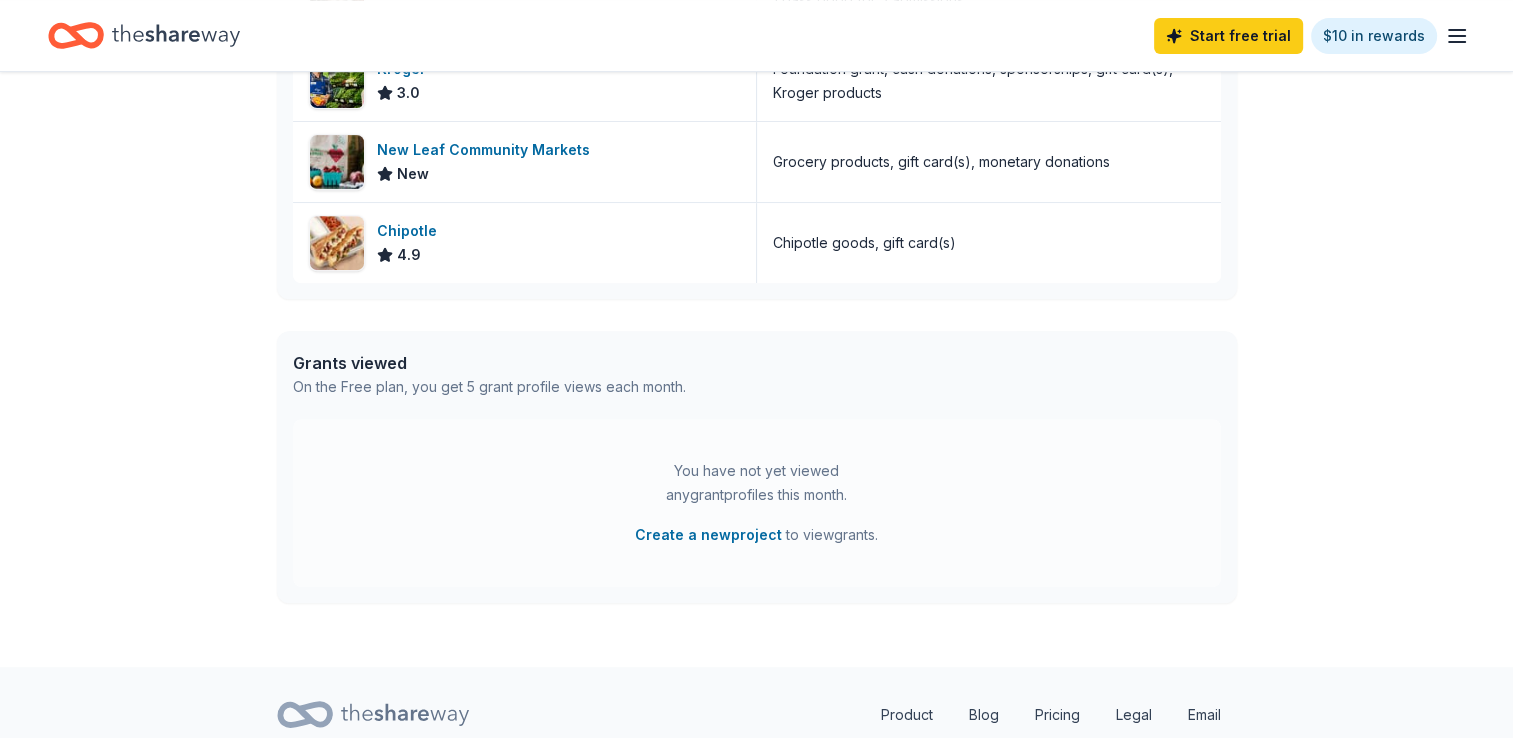 scroll, scrollTop: 807, scrollLeft: 0, axis: vertical 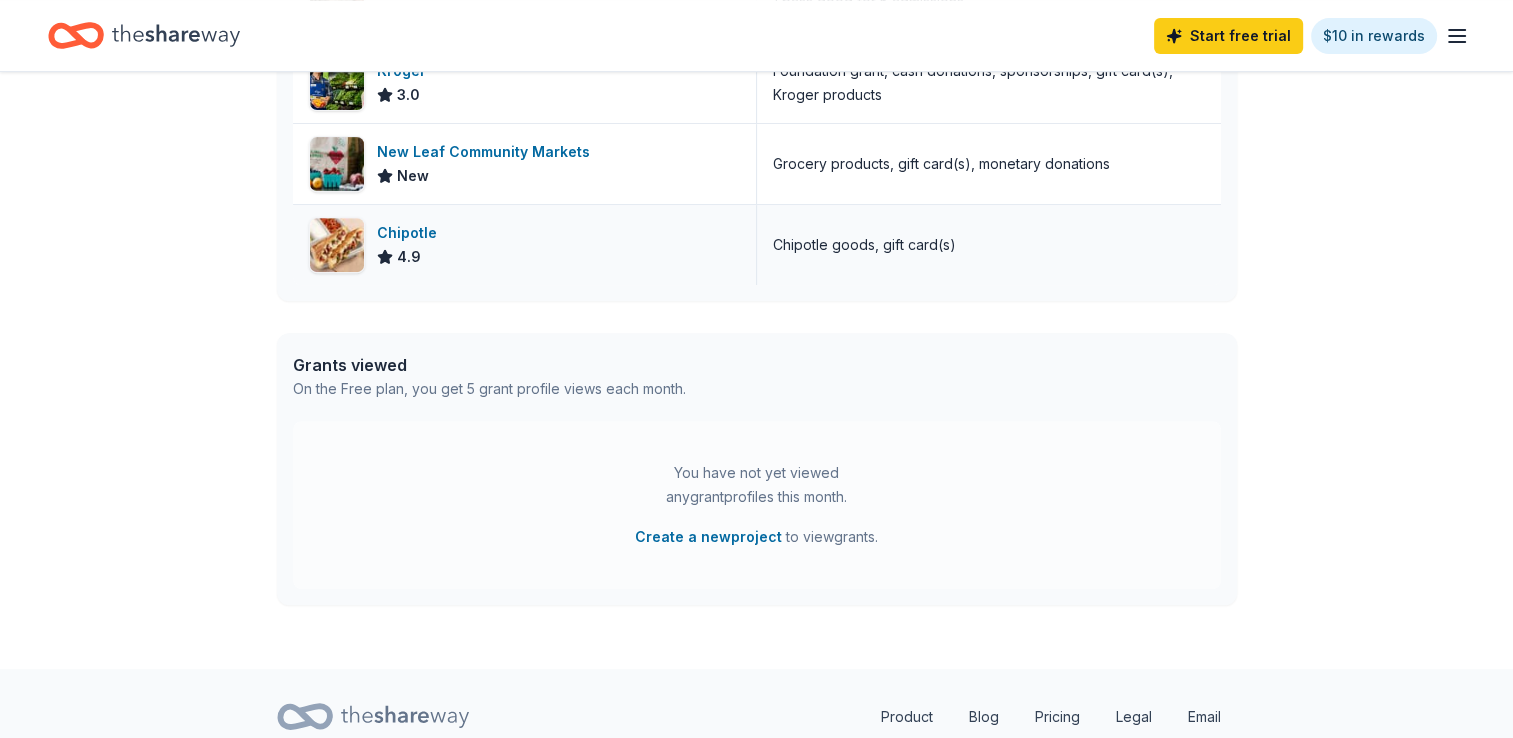 click on "Chipotle 4.9" at bounding box center [525, 245] 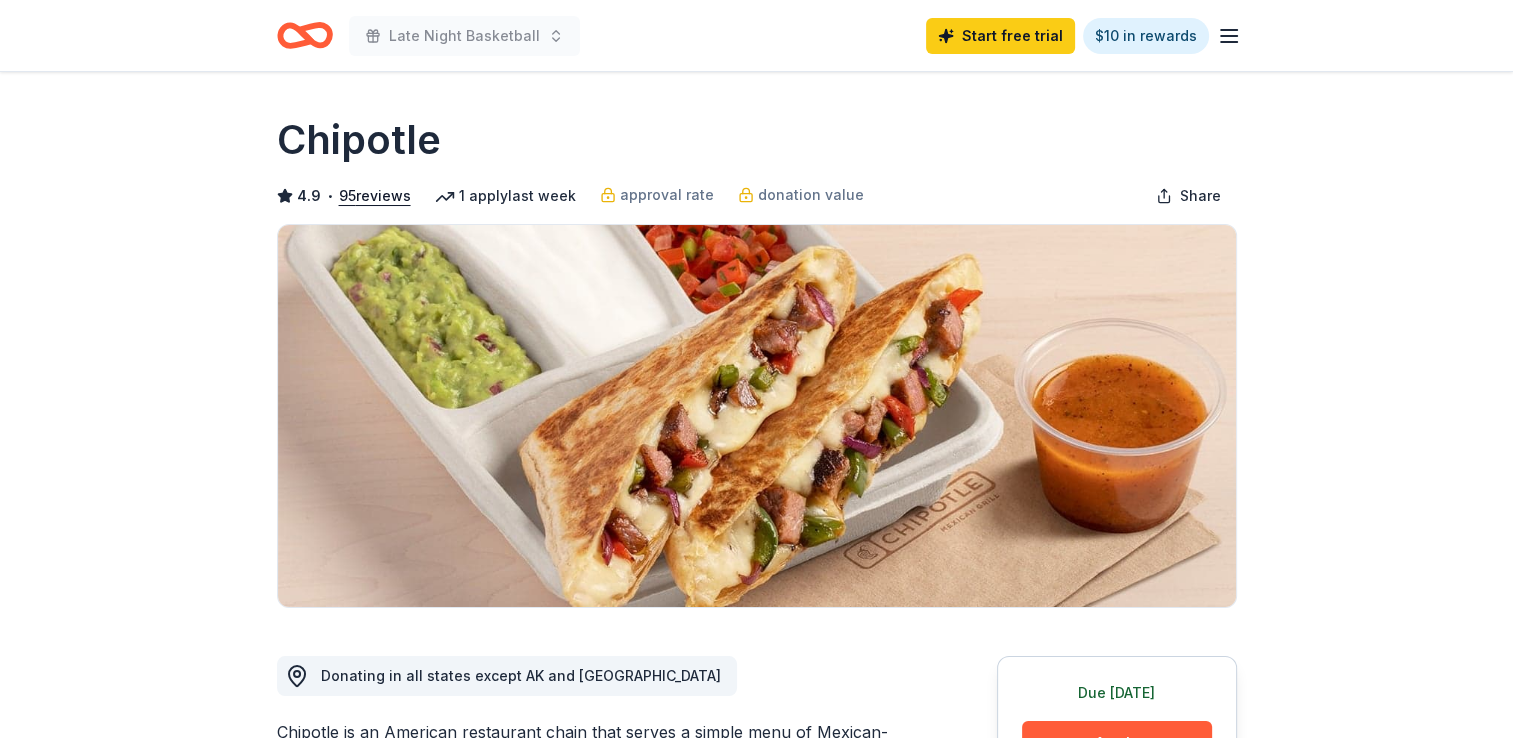 scroll, scrollTop: 370, scrollLeft: 0, axis: vertical 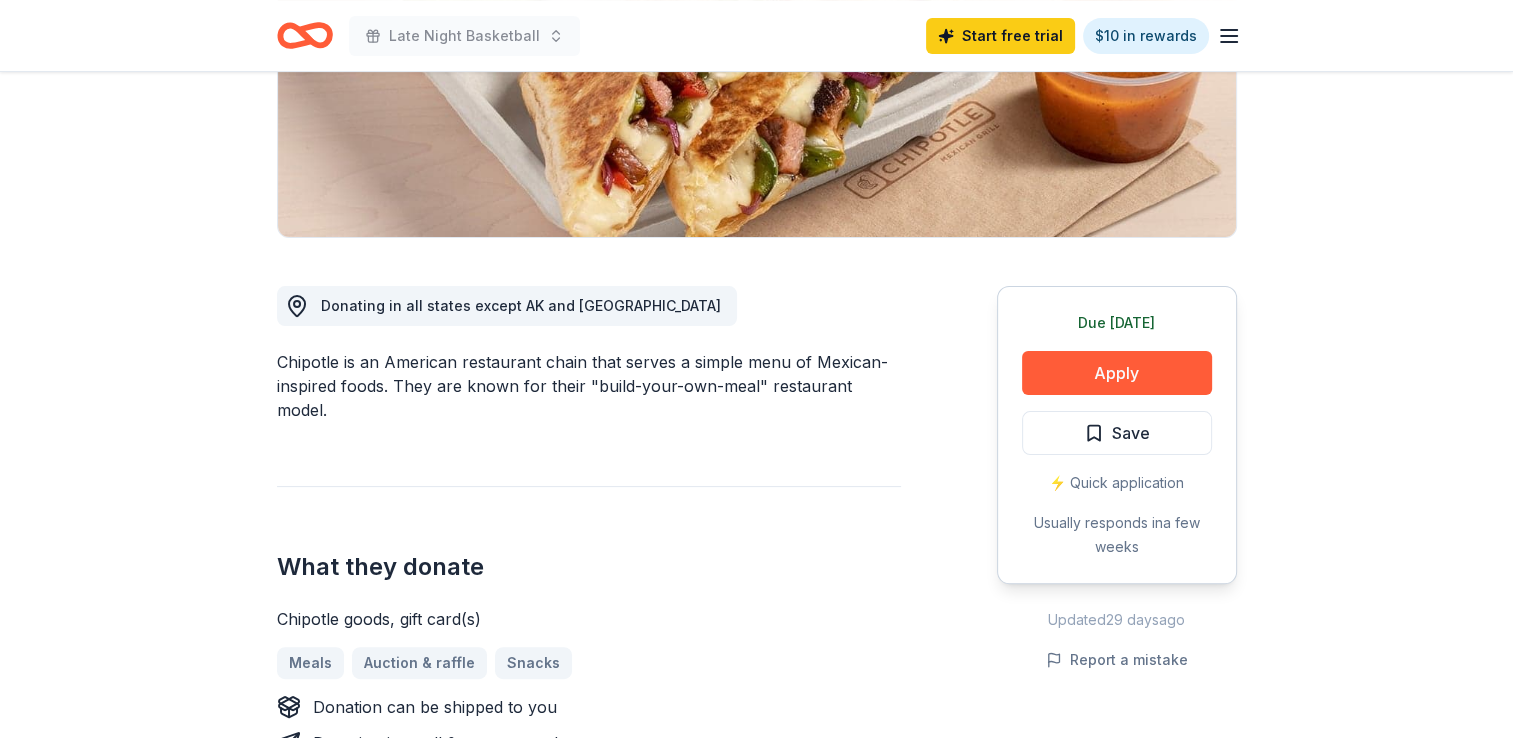 click on "Save" at bounding box center [1117, 433] 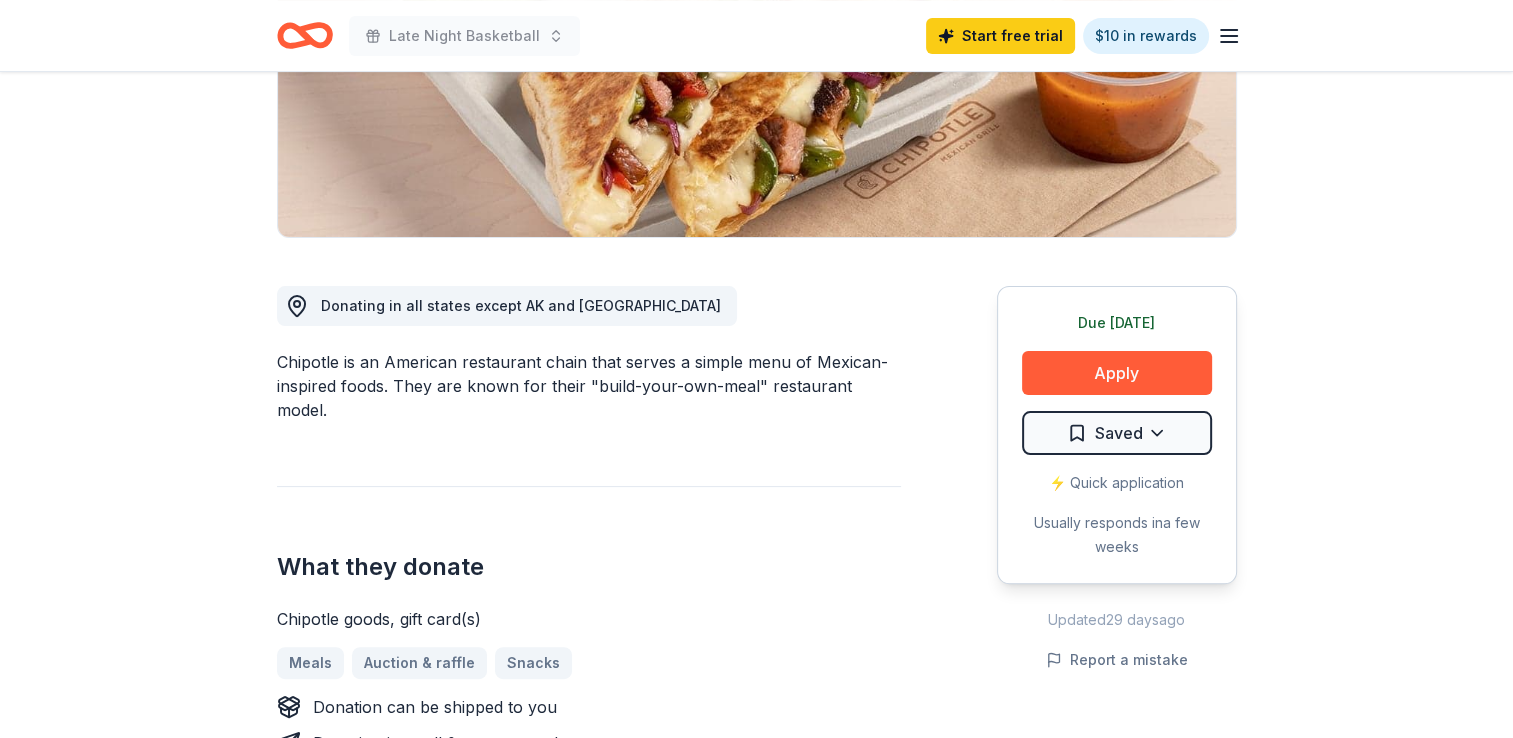 scroll, scrollTop: 0, scrollLeft: 0, axis: both 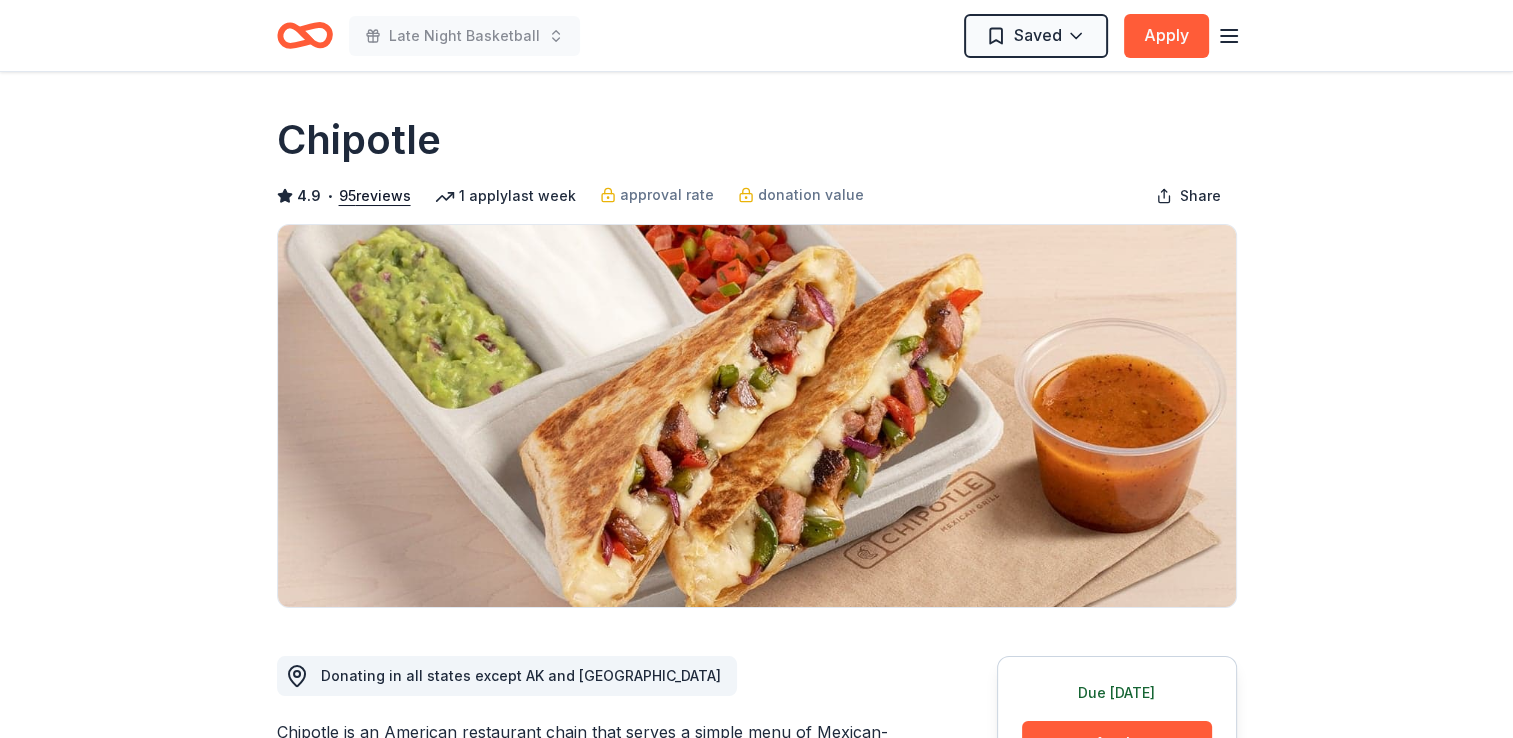 click 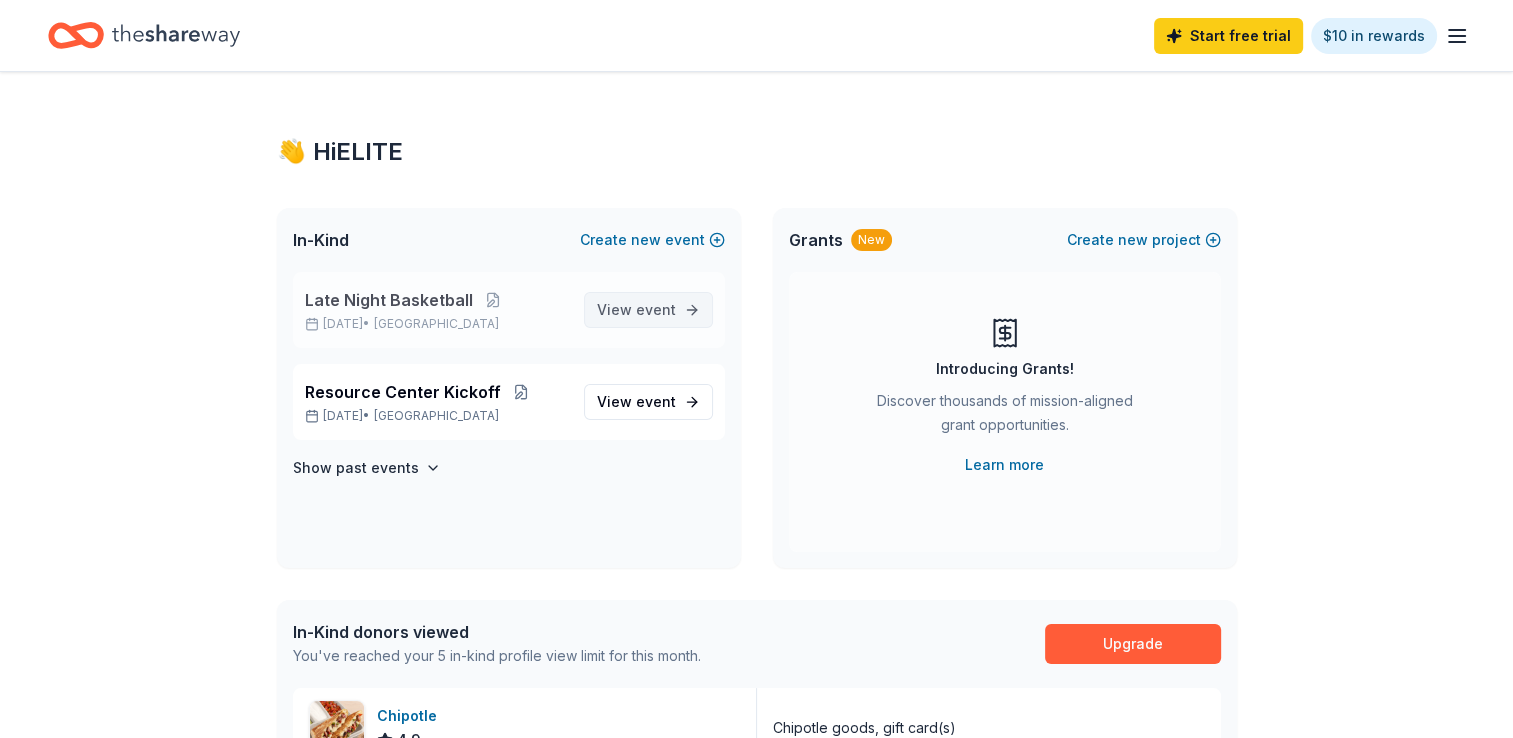click on "View   event" at bounding box center (636, 310) 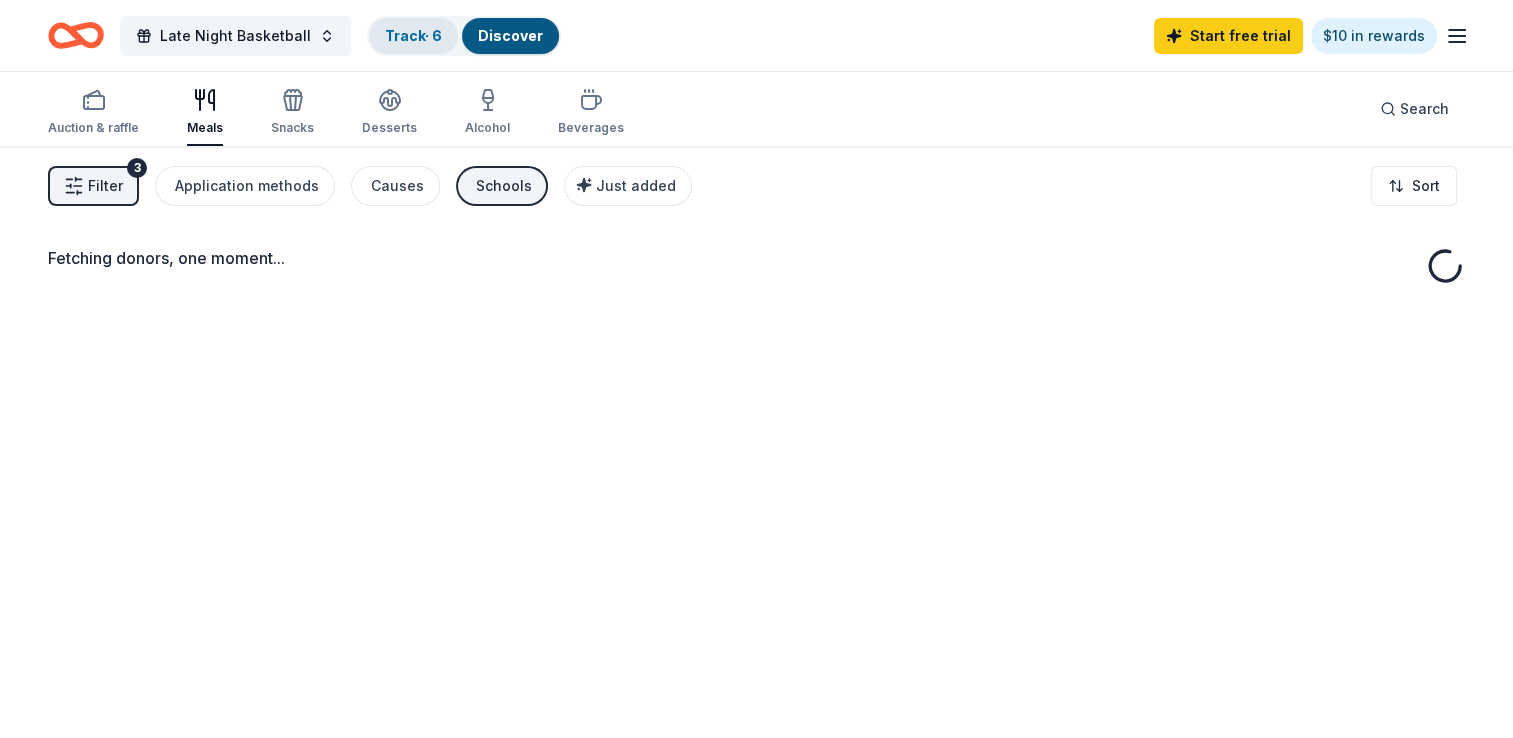 click on "Track  · 6" at bounding box center (413, 36) 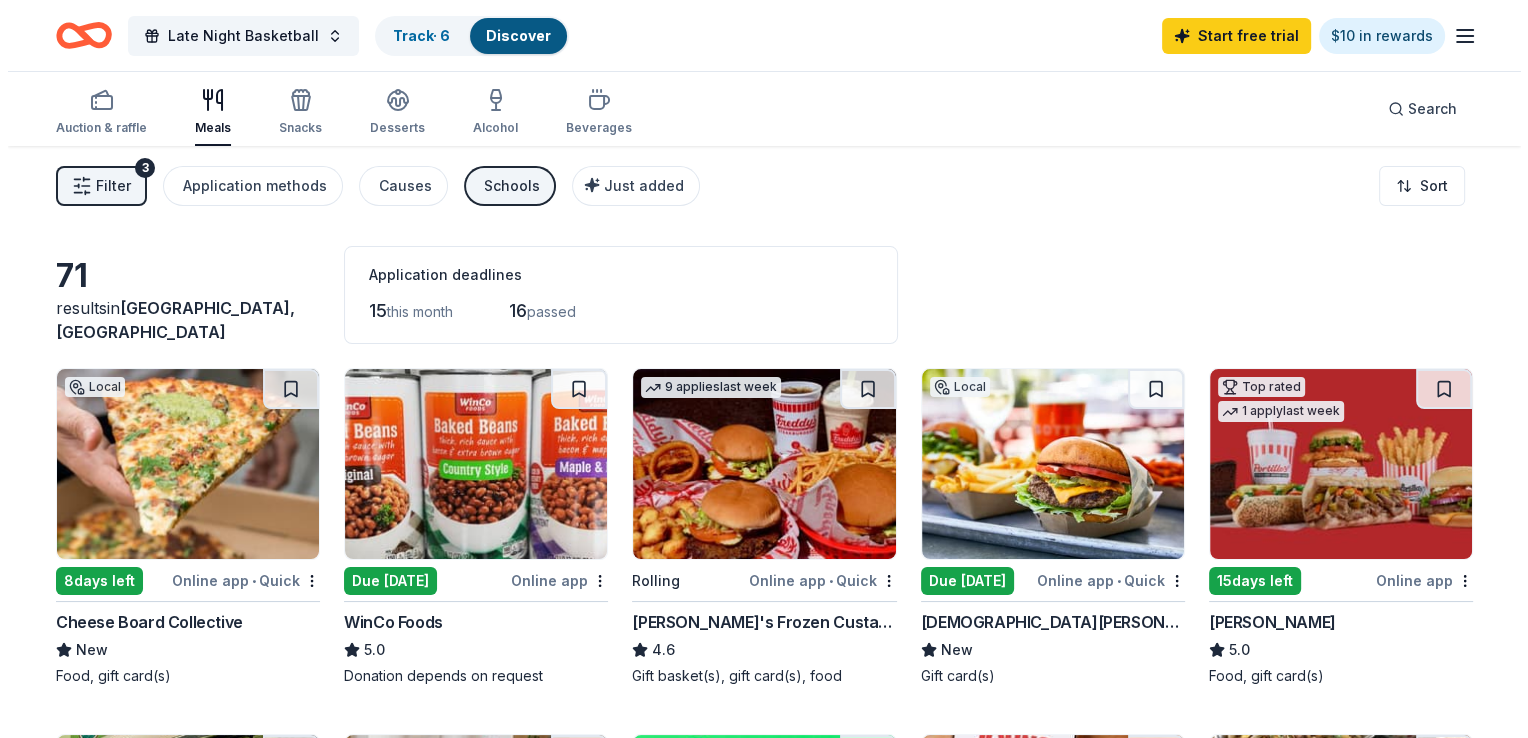 scroll, scrollTop: 0, scrollLeft: 0, axis: both 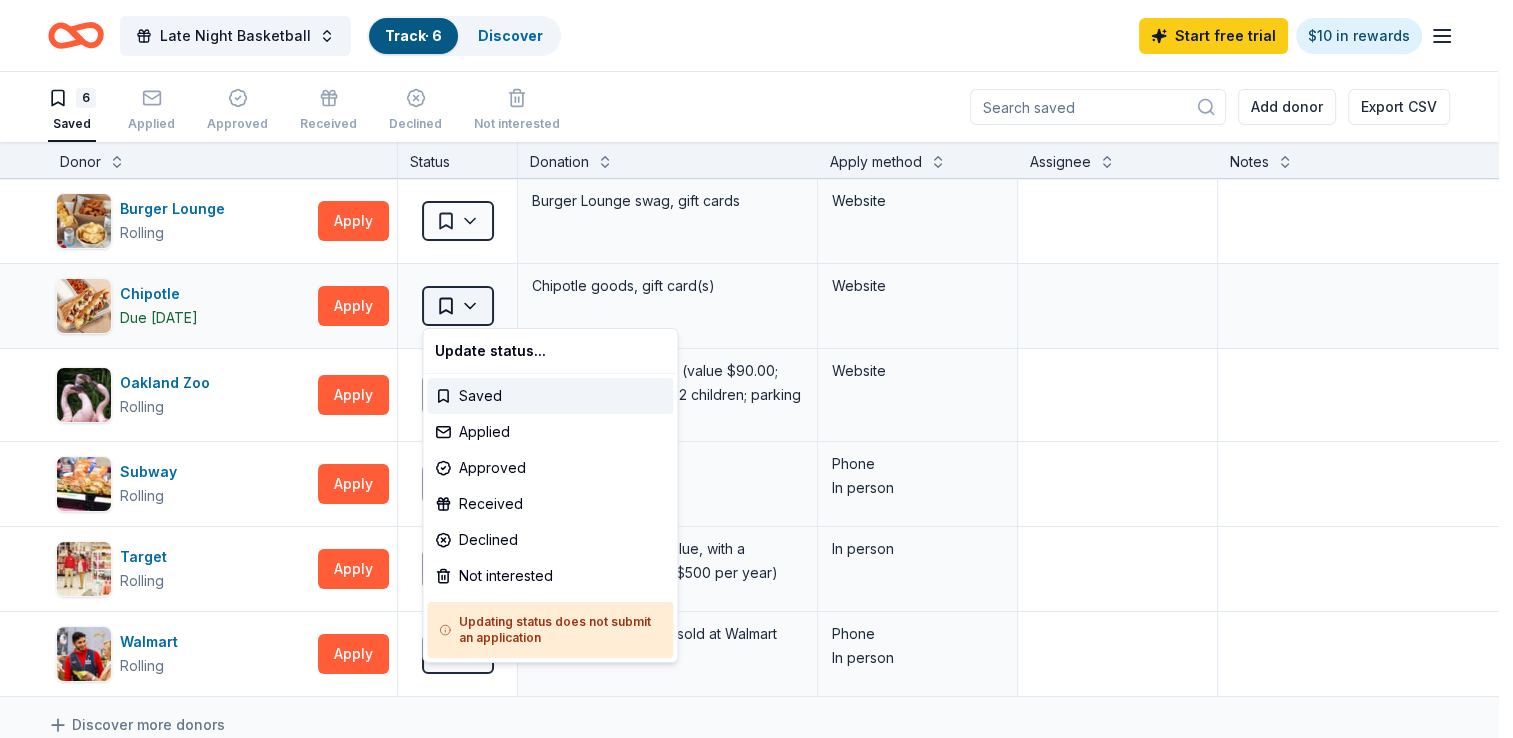 click on "10% Late Night Basketball Track  · 6 Discover Start free  trial $10 in rewards 6 Saved Applied Approved Received Declined Not interested Add donor Export CSV Donor Status Donation Apply method Assignee Notes Burger Lounge Rolling Apply Saved Burger Lounge swag, gift cards Website Chipotle Due [DATE] Apply Saved Chipotle goods, gift card(s) Website Oakland Zoo Rolling Apply Saved 1 one-day Family Pass (value $90.00; good for 2 adults and 2 children; parking is included) Website Subway Rolling Apply Saved Food, gift card(s) Phone In person Target Rolling Apply Saved Gift cards ($50-100 value, with a maximum donation of $500 per year) In person Walmart Rolling Apply Saved Gift card(s), products sold at Walmart Phone In person   Discover more donors Saved Update status... Saved Applied Approved Received Declined Not interested Updating status does not submit an application" at bounding box center [756, 369] 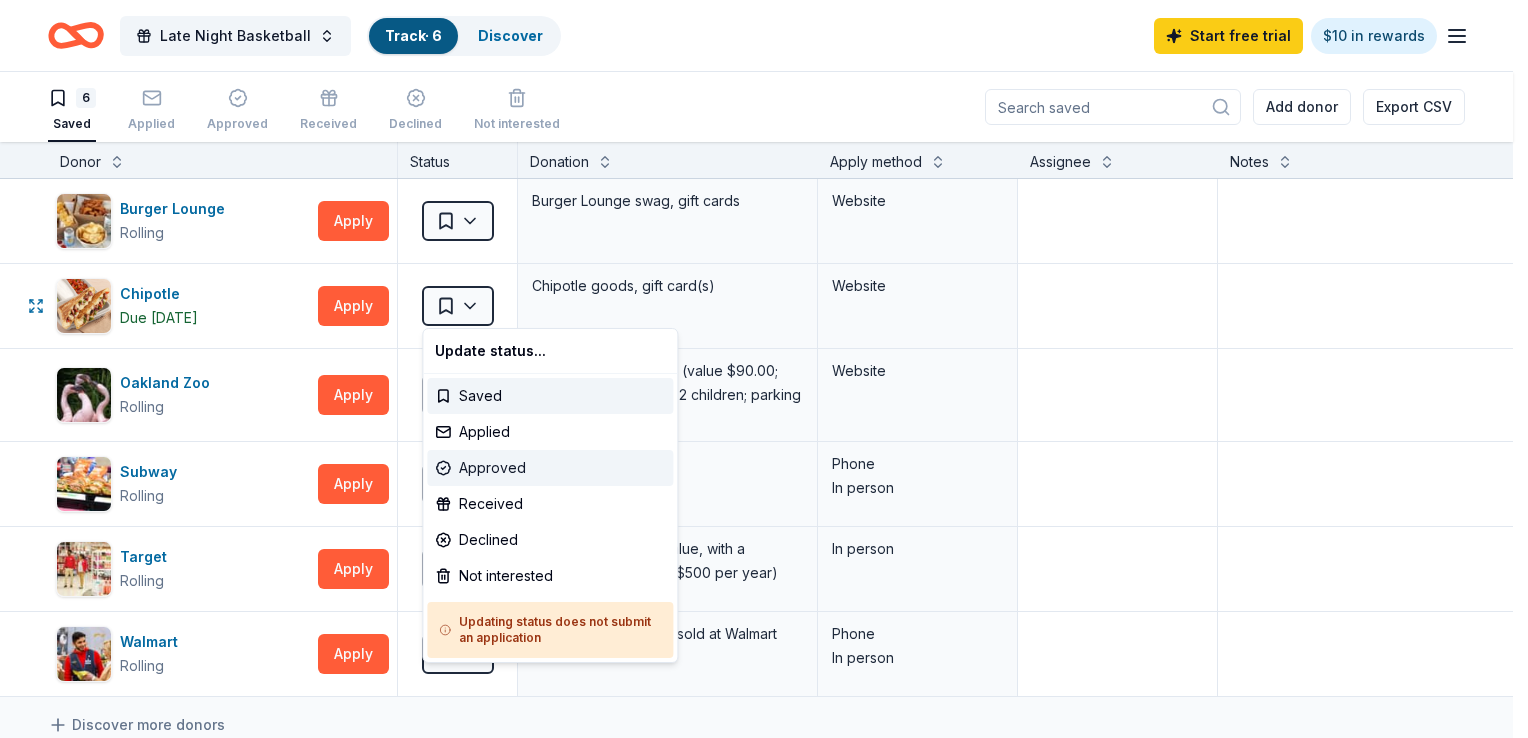 click on "Approved" at bounding box center [550, 468] 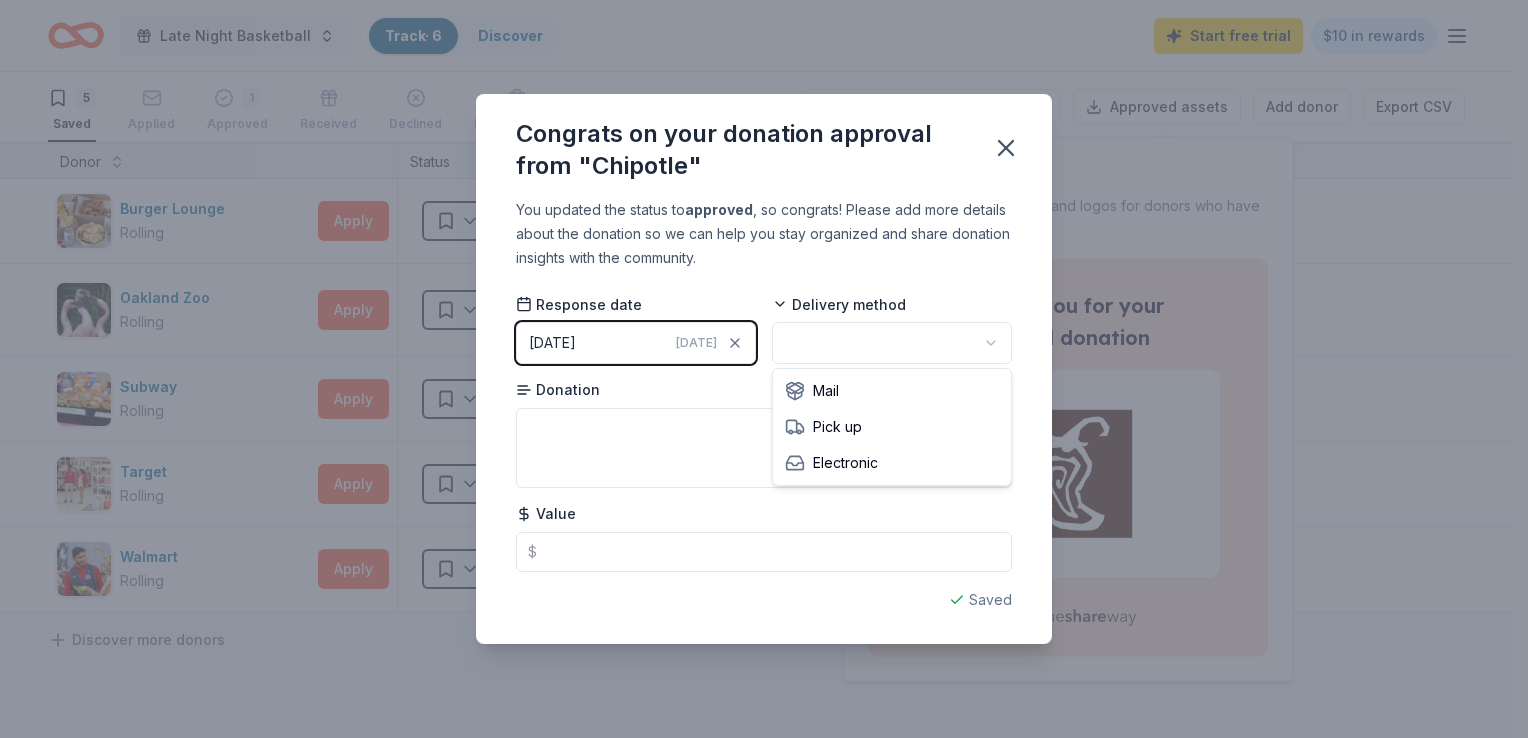 click on "10% Late Night Basketball Track  · 6 Discover Start free  trial $10 in rewards 5 Saved Applied 1 Approved Received Declined Not interested  Approved assets Add donor Export CSV Donor Status Donation Apply method Assignee Notes Burger Lounge Rolling Apply Saved Burger Lounge swag, gift cards Website Oakland Zoo Rolling Apply Saved 1 one-day Family Pass (value $90.00; good for 2 adults and 2 children; parking is included) Website Subway Rolling Apply Saved Food, gift card(s) Phone In person Target Rolling Apply Saved Gift cards ($50-100 value, with a maximum donation of $500 per year) In person Walmart Rolling Apply Saved Gift card(s), products sold at Walmart Phone In person   Discover more donors Saved Approved Assets Download shoutout images and logos for donors who have approved your requests. Thank   you for your in-kind donation Congrats on your donation approval from "Chipotle" You updated the status to  approved Response date [DATE] [DATE] Delivery method Donation Value $ Saved Mail Pick up" at bounding box center (764, 369) 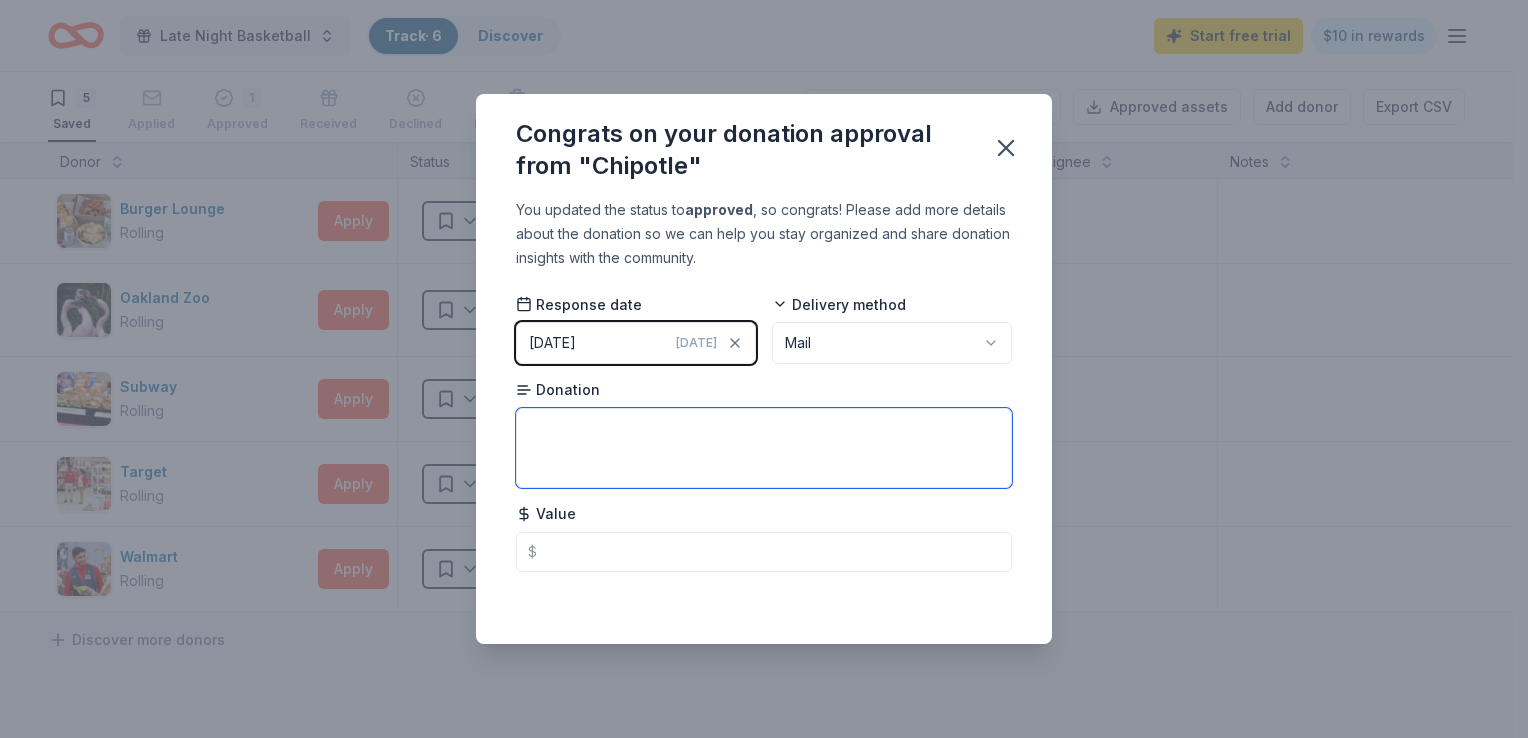 click at bounding box center (764, 448) 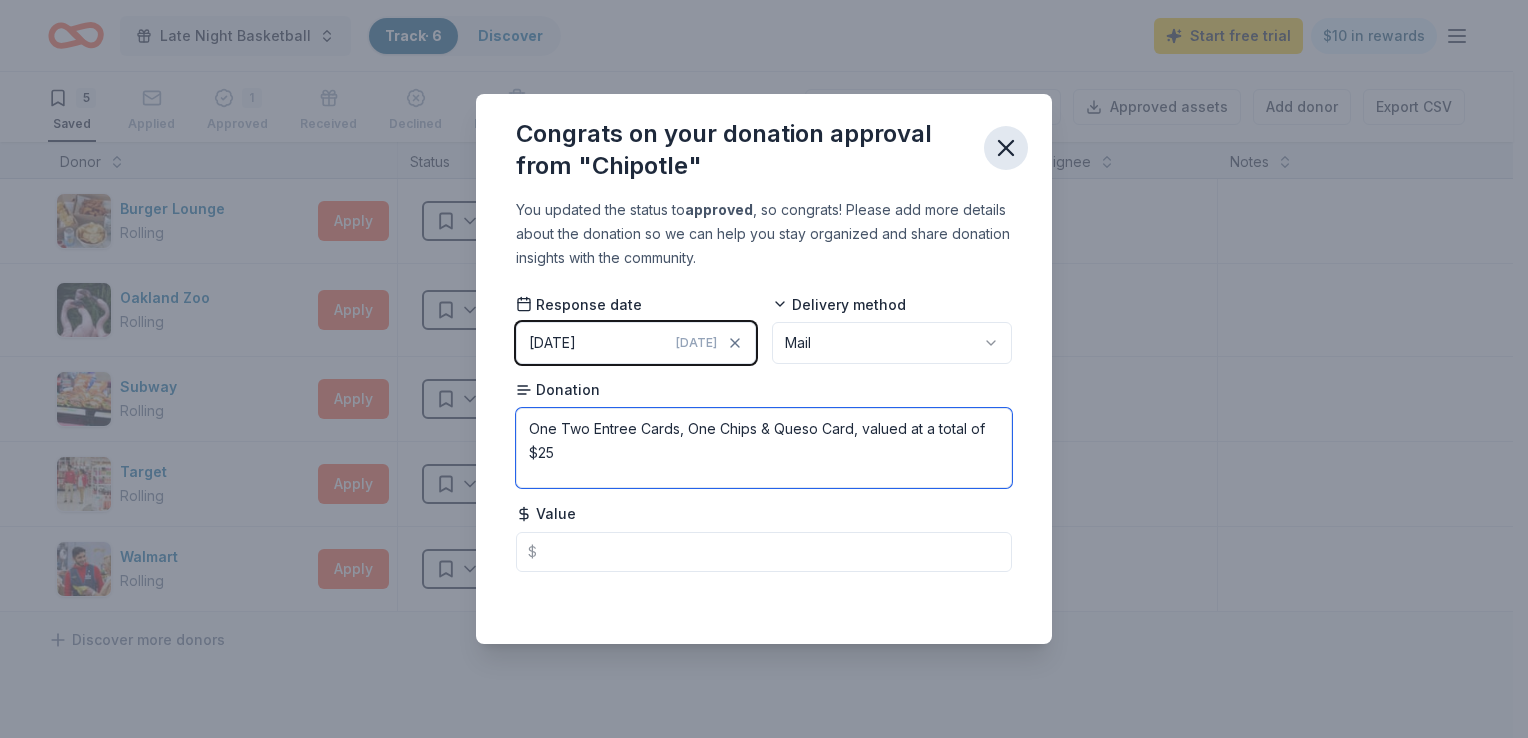 type on "One Two Entree Cards, One Chips & Queso Card, valued at a total of $25" 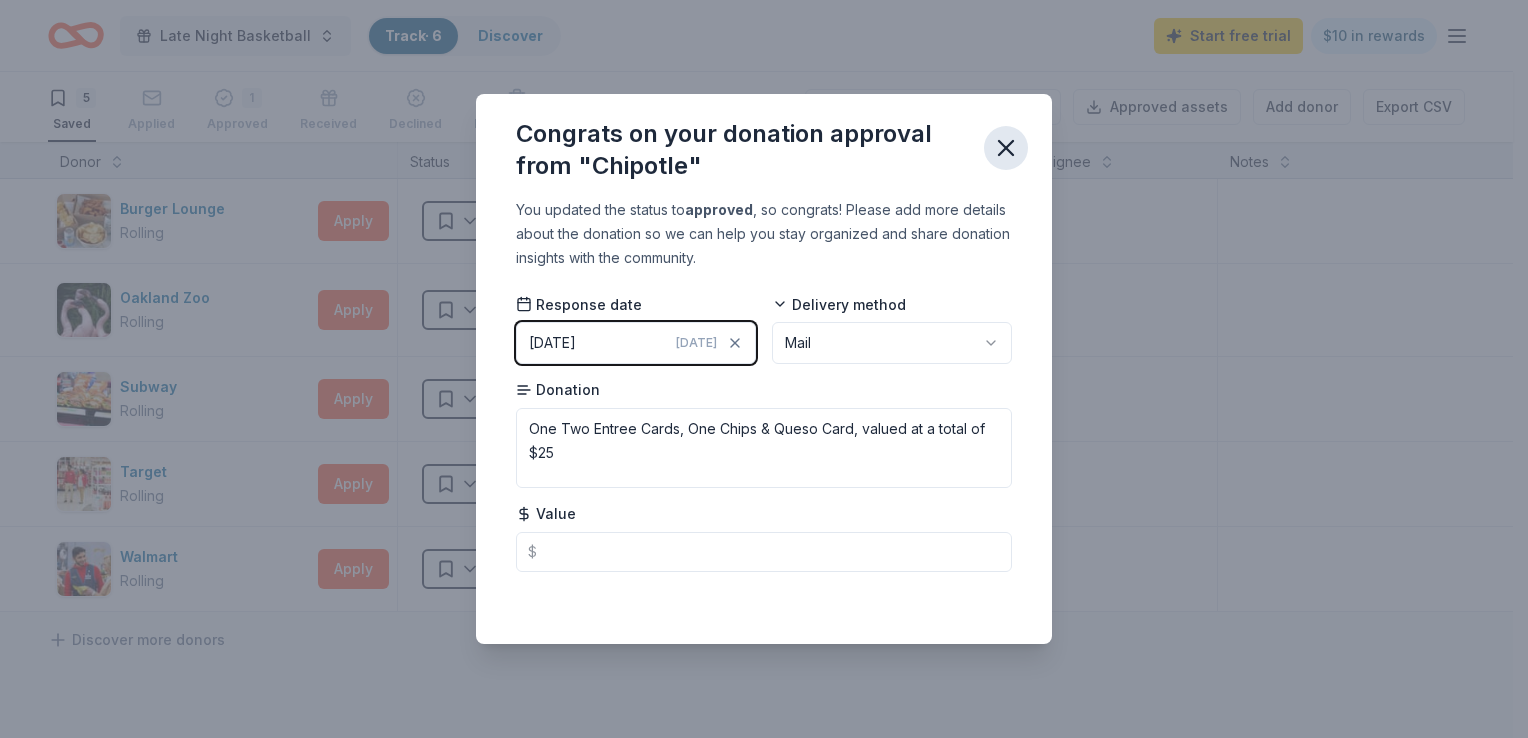 click 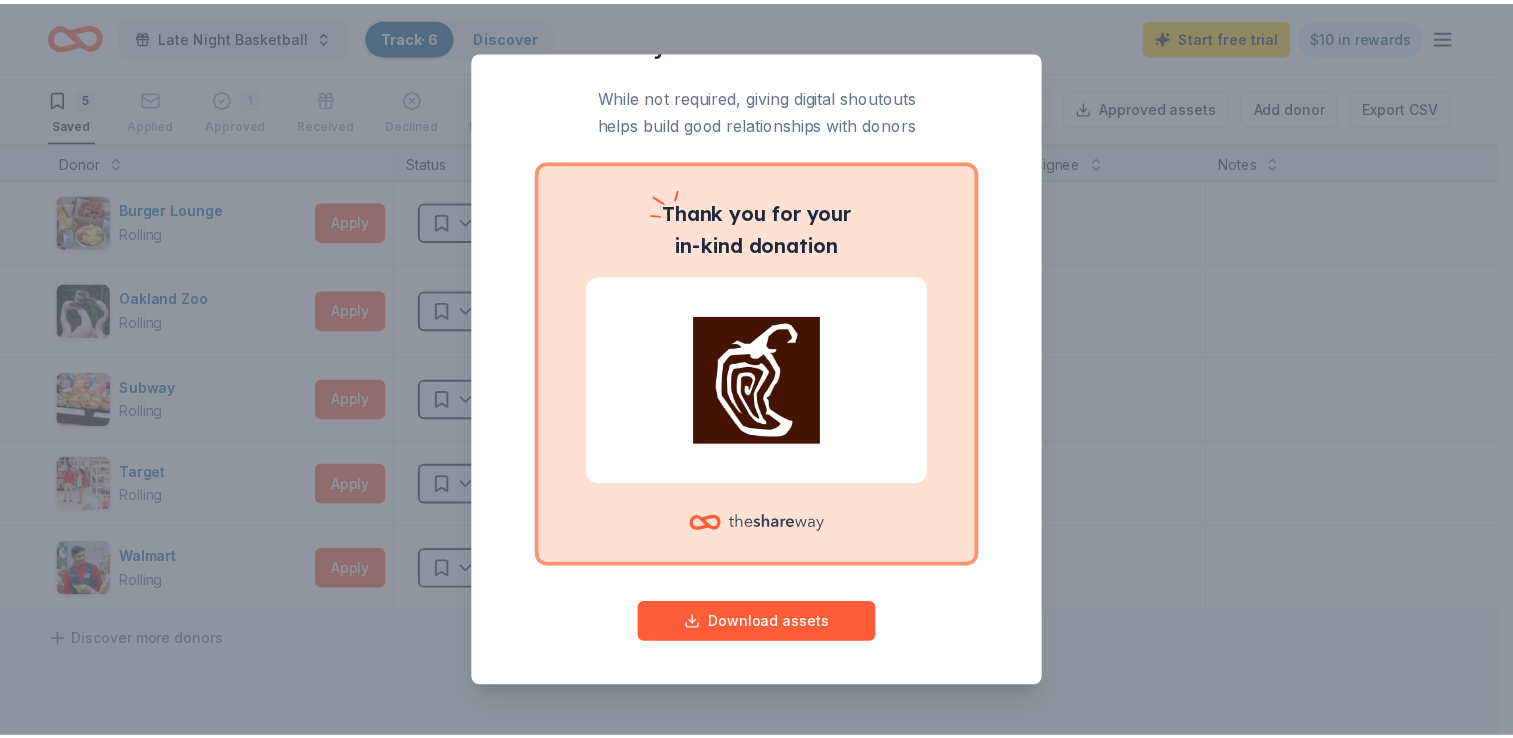 scroll, scrollTop: 0, scrollLeft: 0, axis: both 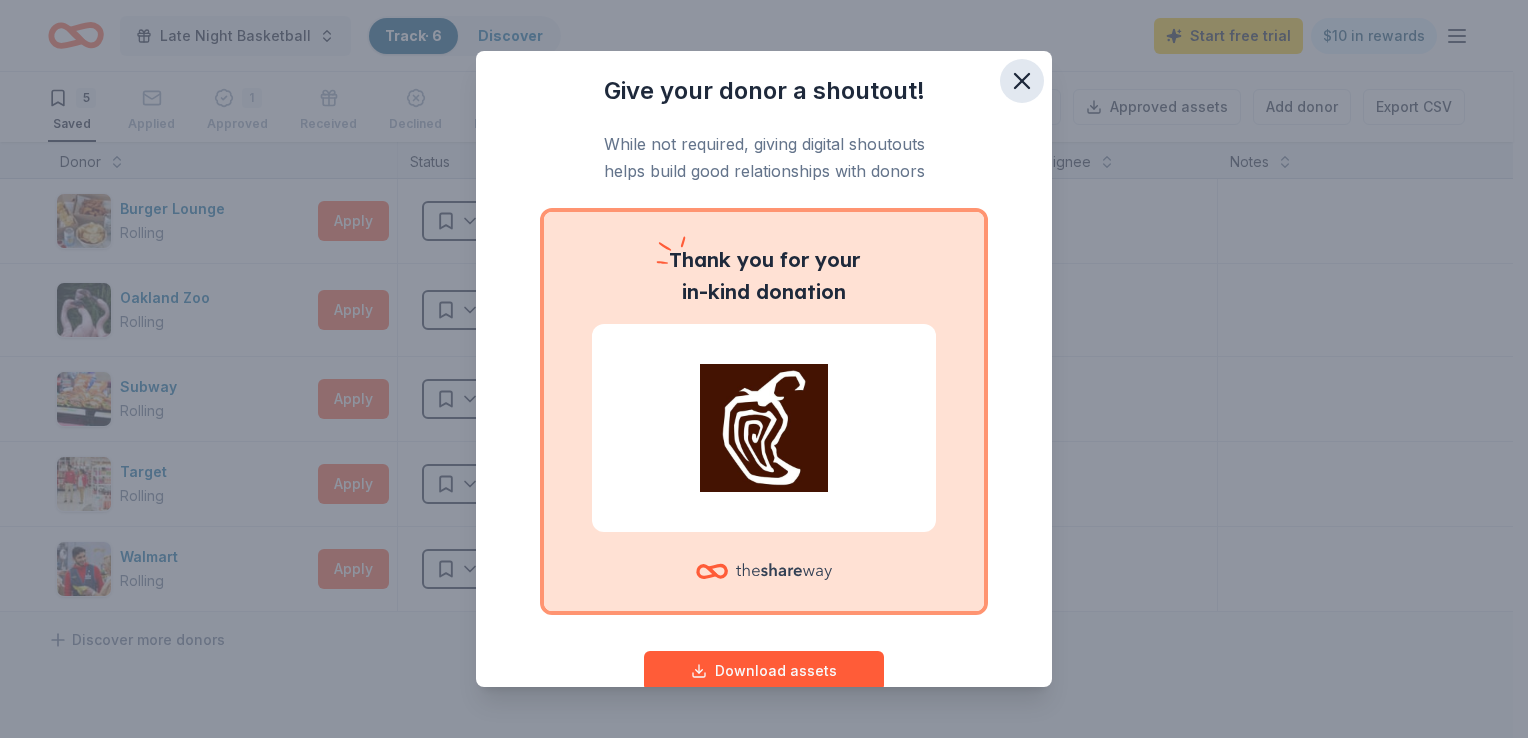 click 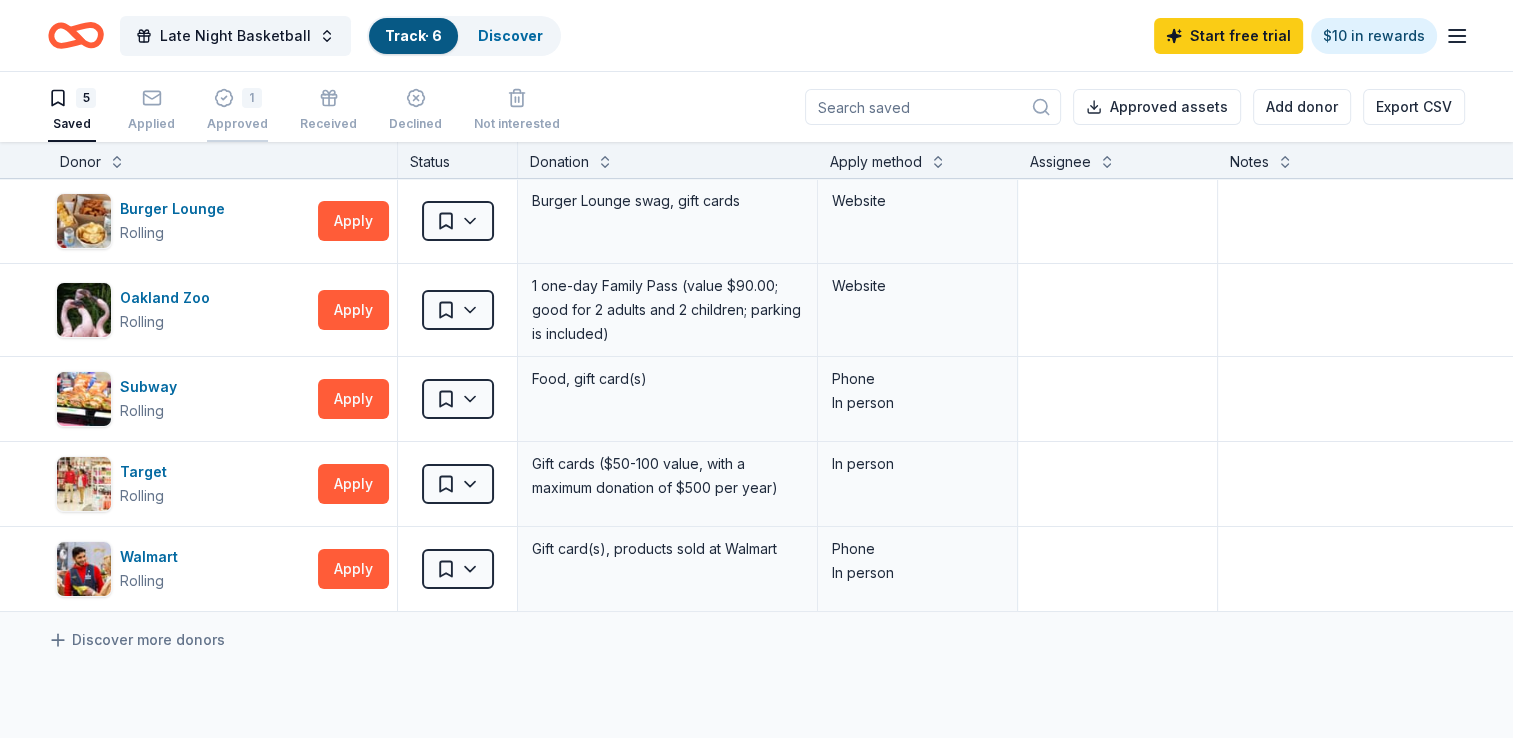 click on "Approved" at bounding box center [237, 113] 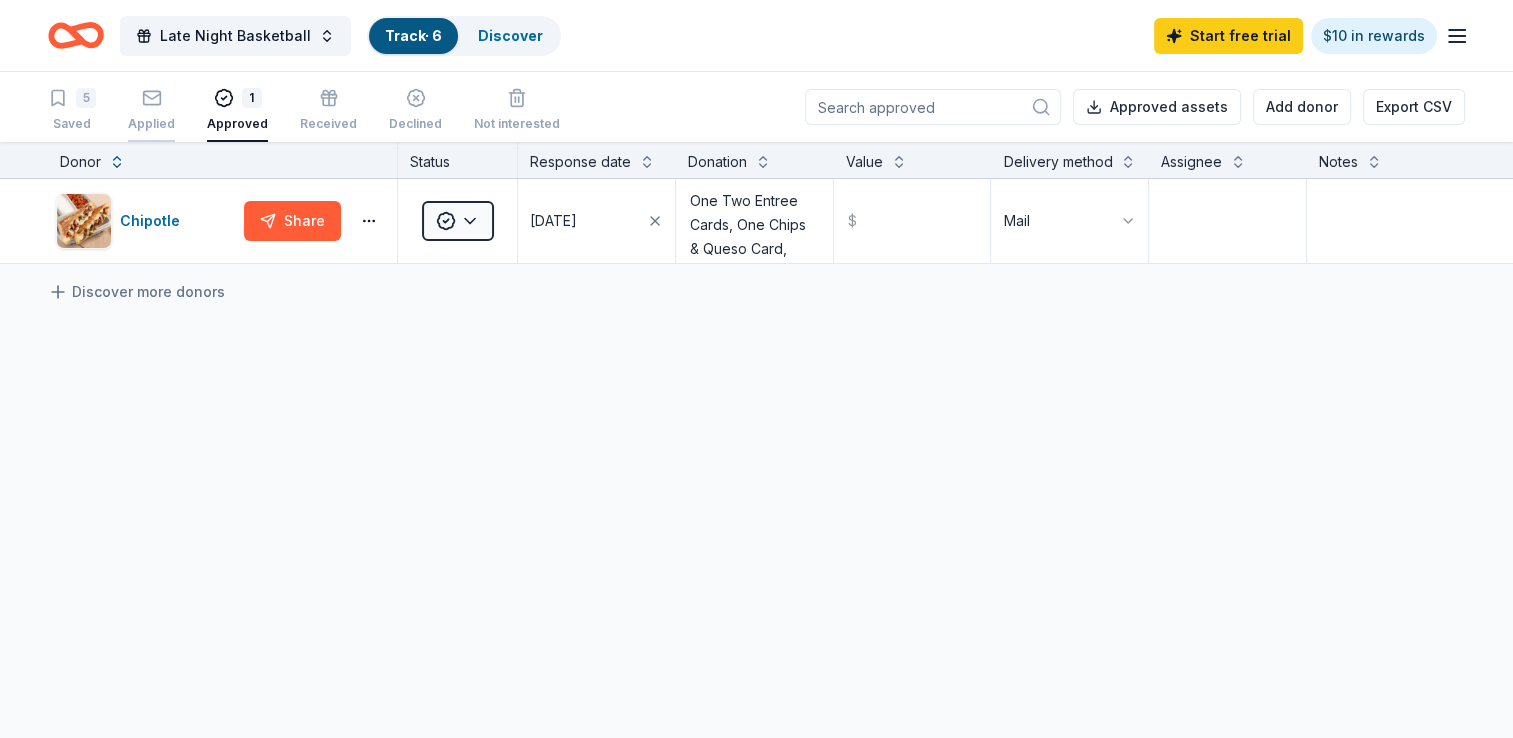 click on "Applied" at bounding box center (151, 110) 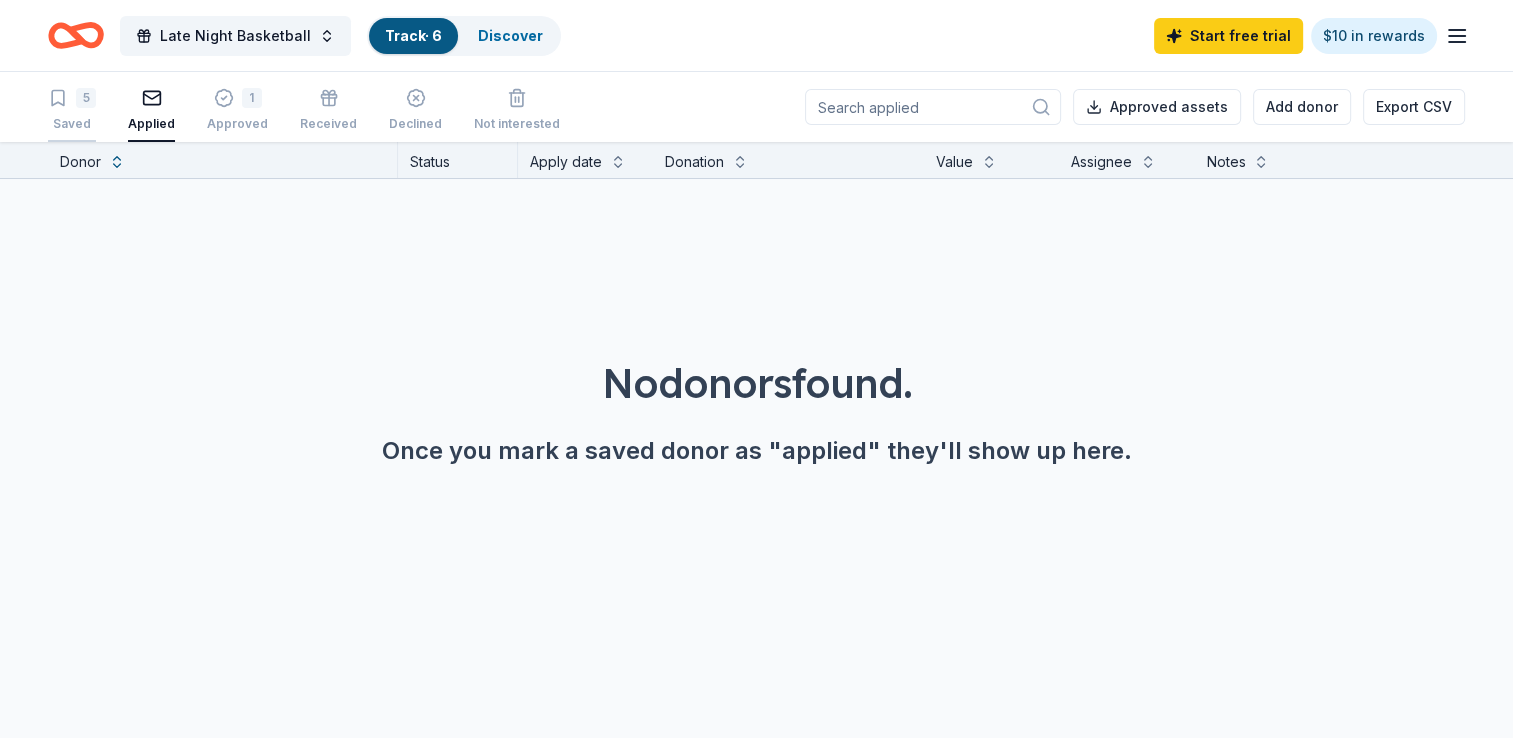 click on "5 Saved" at bounding box center [72, 110] 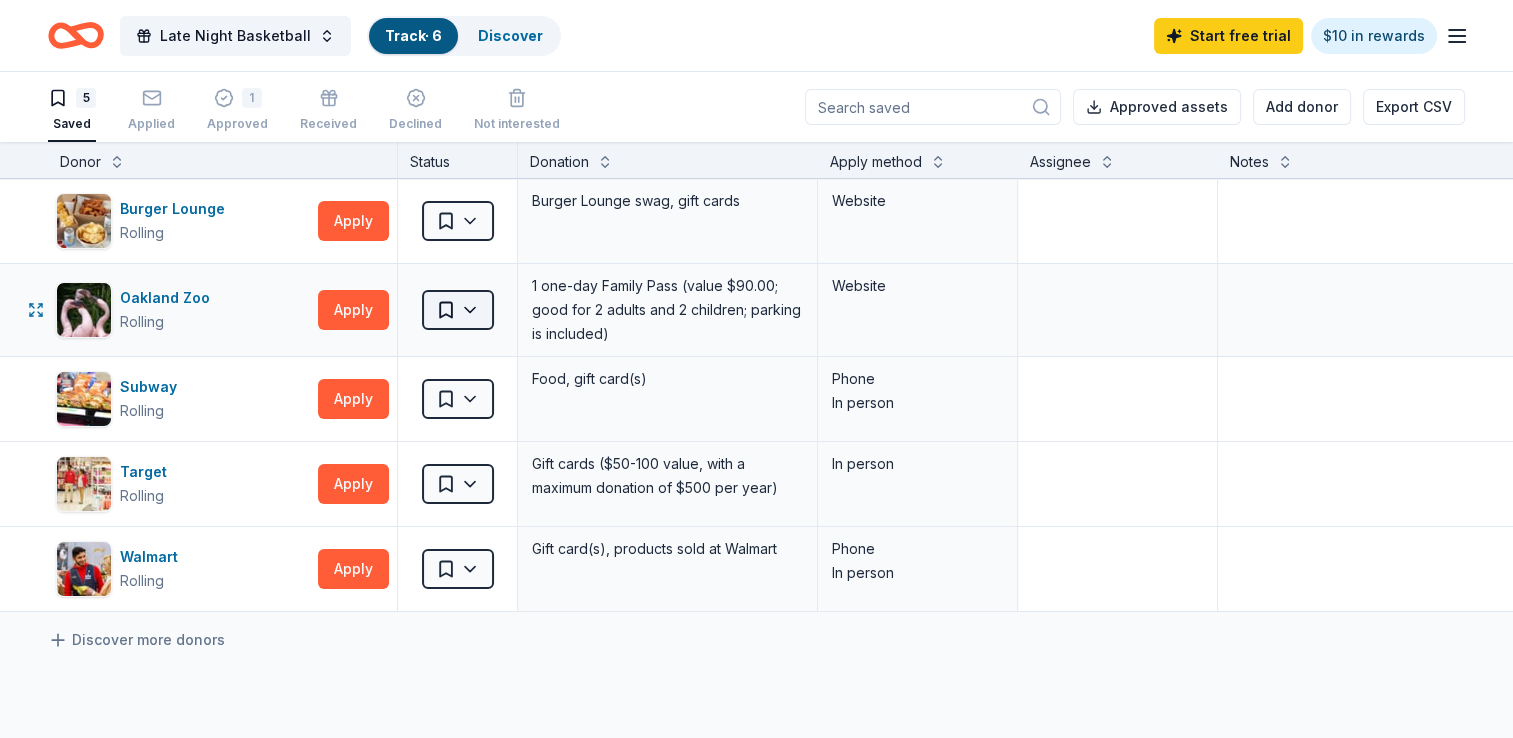 click on "10% Late Night Basketball Track  · 6 Discover Start free  trial $10 in rewards 5 Saved Applied 1 Approved Received Declined Not interested  Approved assets Add donor Export CSV Donor Status Donation Apply method Assignee Notes Burger Lounge Rolling Apply Saved Burger Lounge swag, gift cards Website Oakland Zoo Rolling Apply Saved 1 one-day Family Pass (value $90.00; good for 2 adults and 2 children; parking is included) Website Subway Rolling Apply Saved Food, gift card(s) Phone In person Target Rolling Apply Saved Gift cards ($50-100 value, with a maximum donation of $500 per year) In person Walmart Rolling Apply Saved Gift card(s), products sold at Walmart Phone In person   Discover more donors Saved" at bounding box center [756, 369] 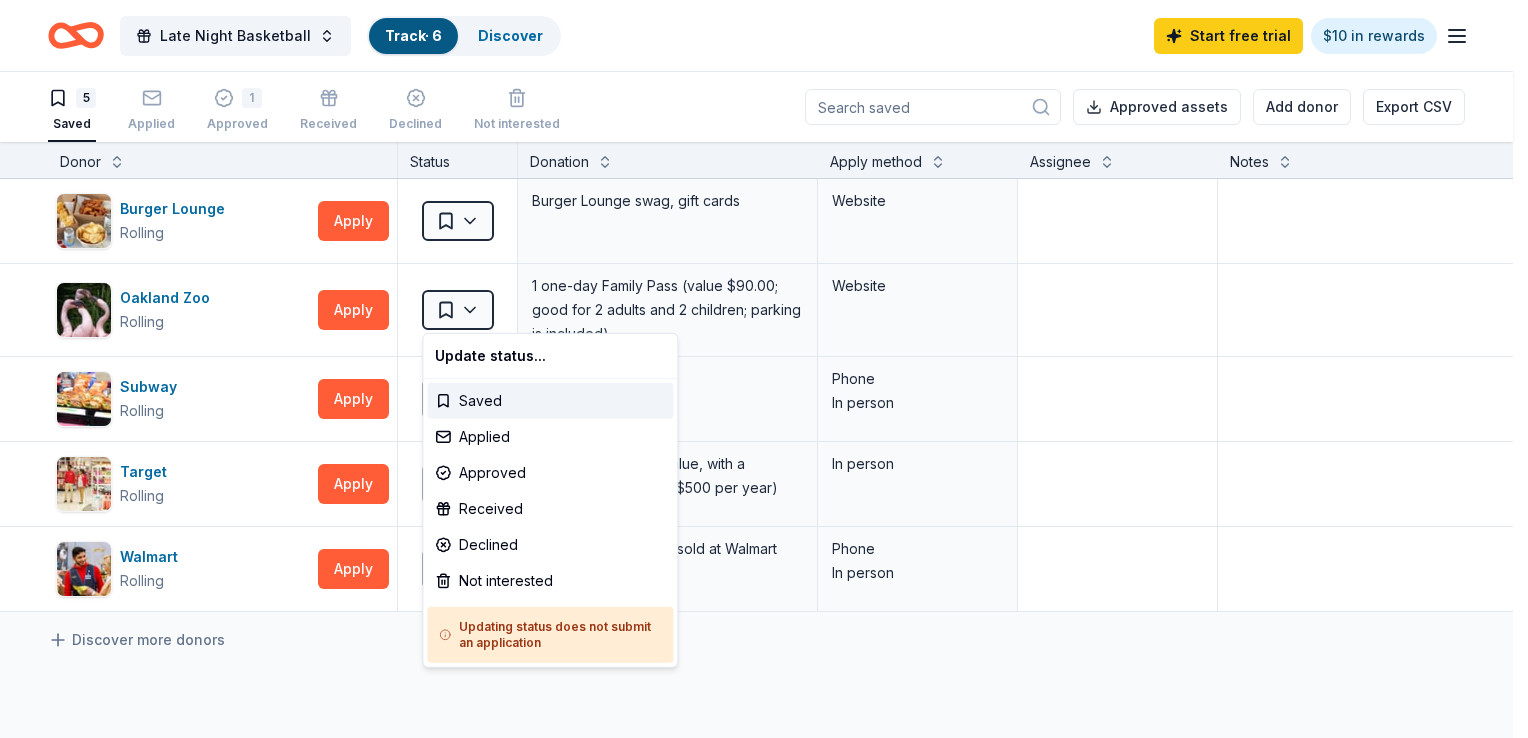 click on "10% Late Night Basketball Track  · 6 Discover Start free  trial $10 in rewards 5 Saved Applied 1 Approved Received Declined Not interested  Approved assets Add donor Export CSV Donor Status Donation Apply method Assignee Notes Burger Lounge Rolling Apply Saved Burger Lounge swag, gift cards Website Oakland Zoo Rolling Apply Saved 1 one-day Family Pass (value $90.00; good for 2 adults and 2 children; parking is included) Website Subway Rolling Apply Saved Food, gift card(s) Phone In person Target Rolling Apply Saved Gift cards ($50-100 value, with a maximum donation of $500 per year) In person Walmart Rolling Apply Saved Gift card(s), products sold at Walmart Phone In person   Discover more donors Saved Update status... Saved Applied Approved Received Declined Not interested Updating status does not submit an application" at bounding box center (764, 369) 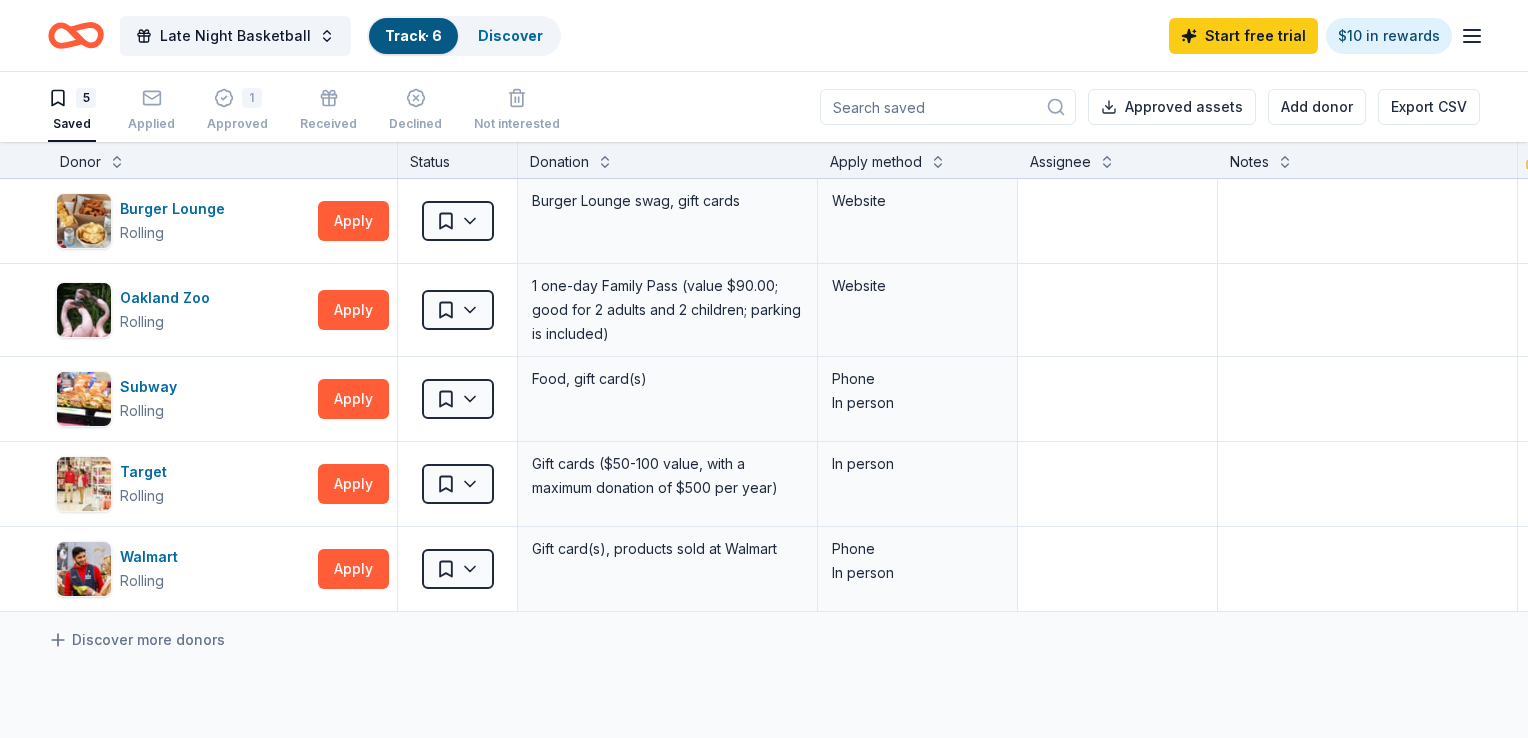click on "Late Night Basketball Track  · 6 Discover Start free  trial $10 in rewards" at bounding box center [764, 35] 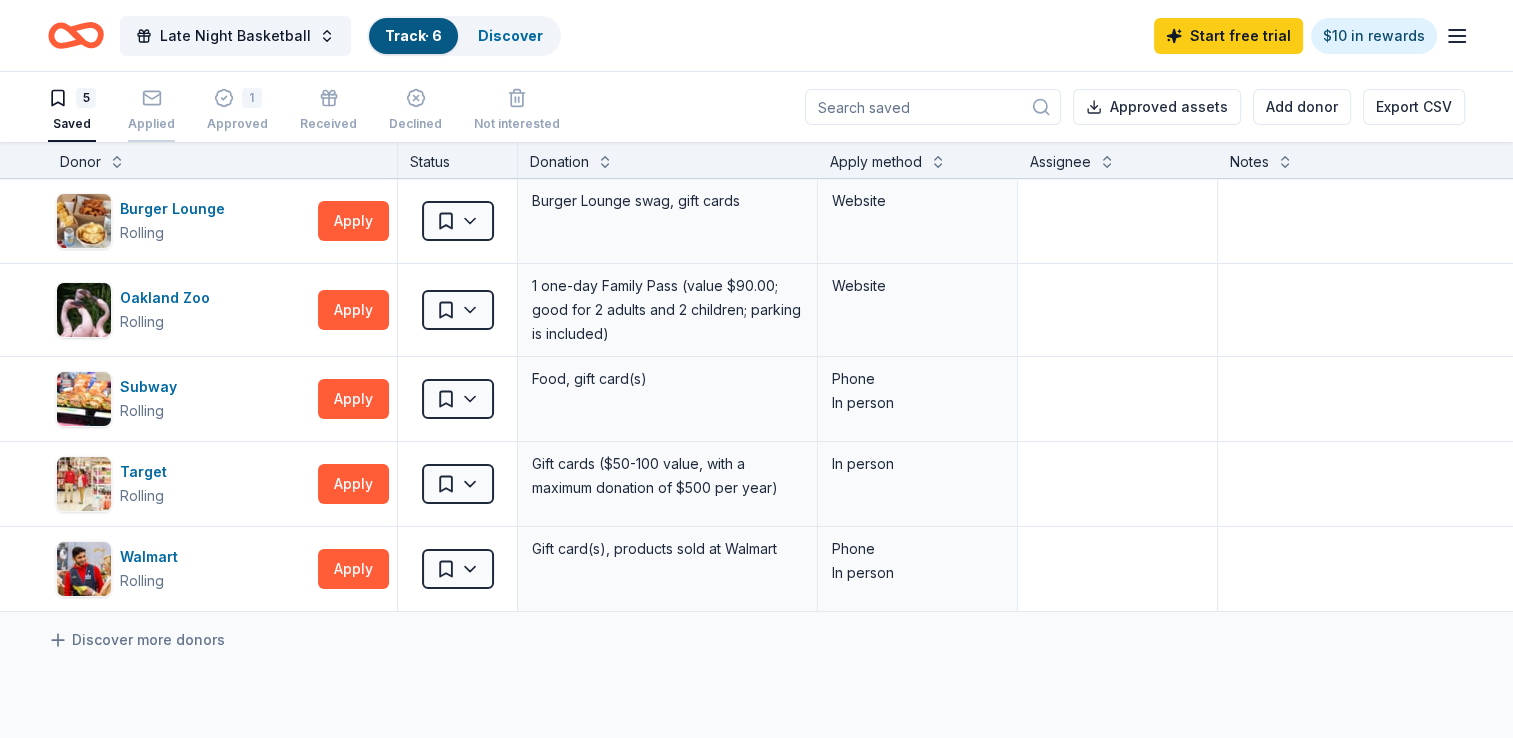 click 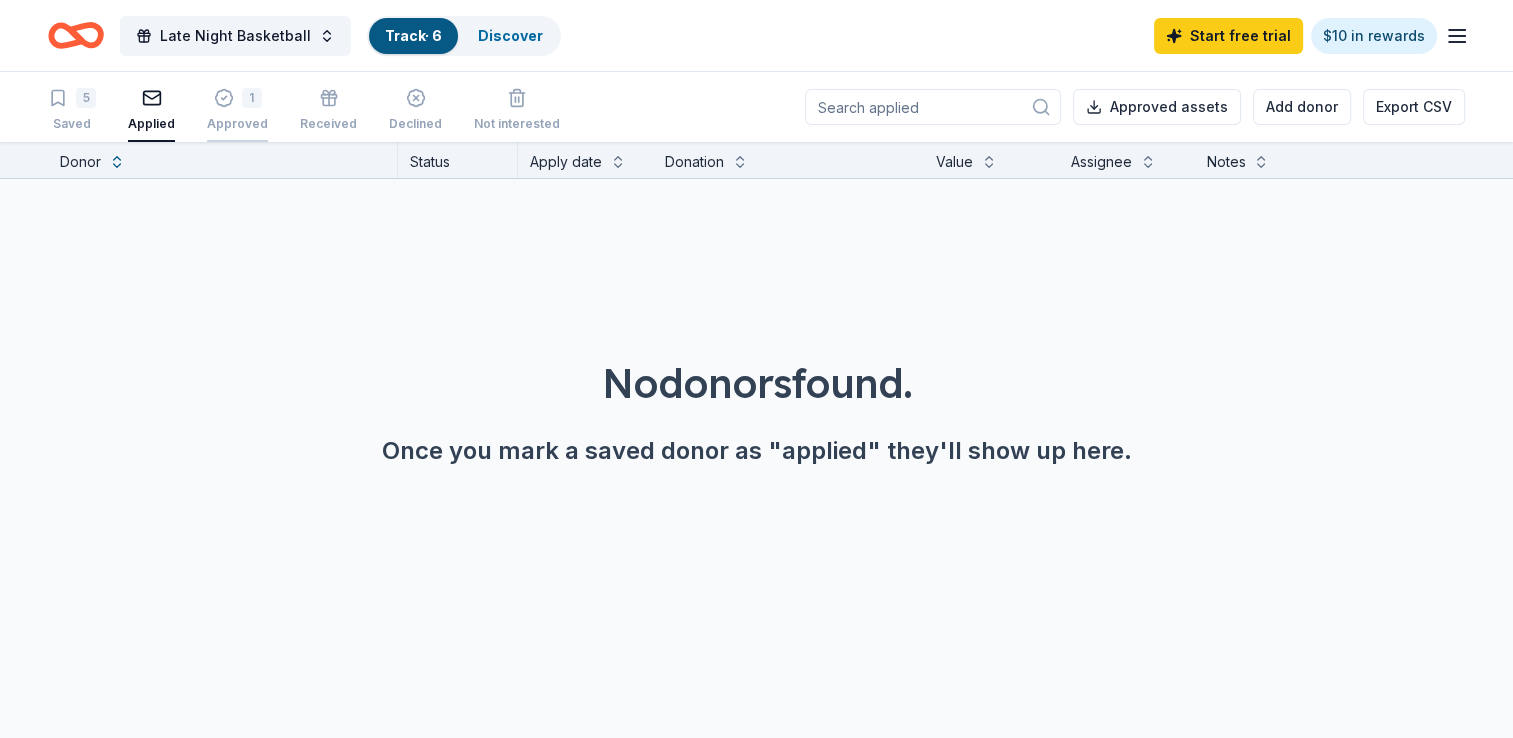 click 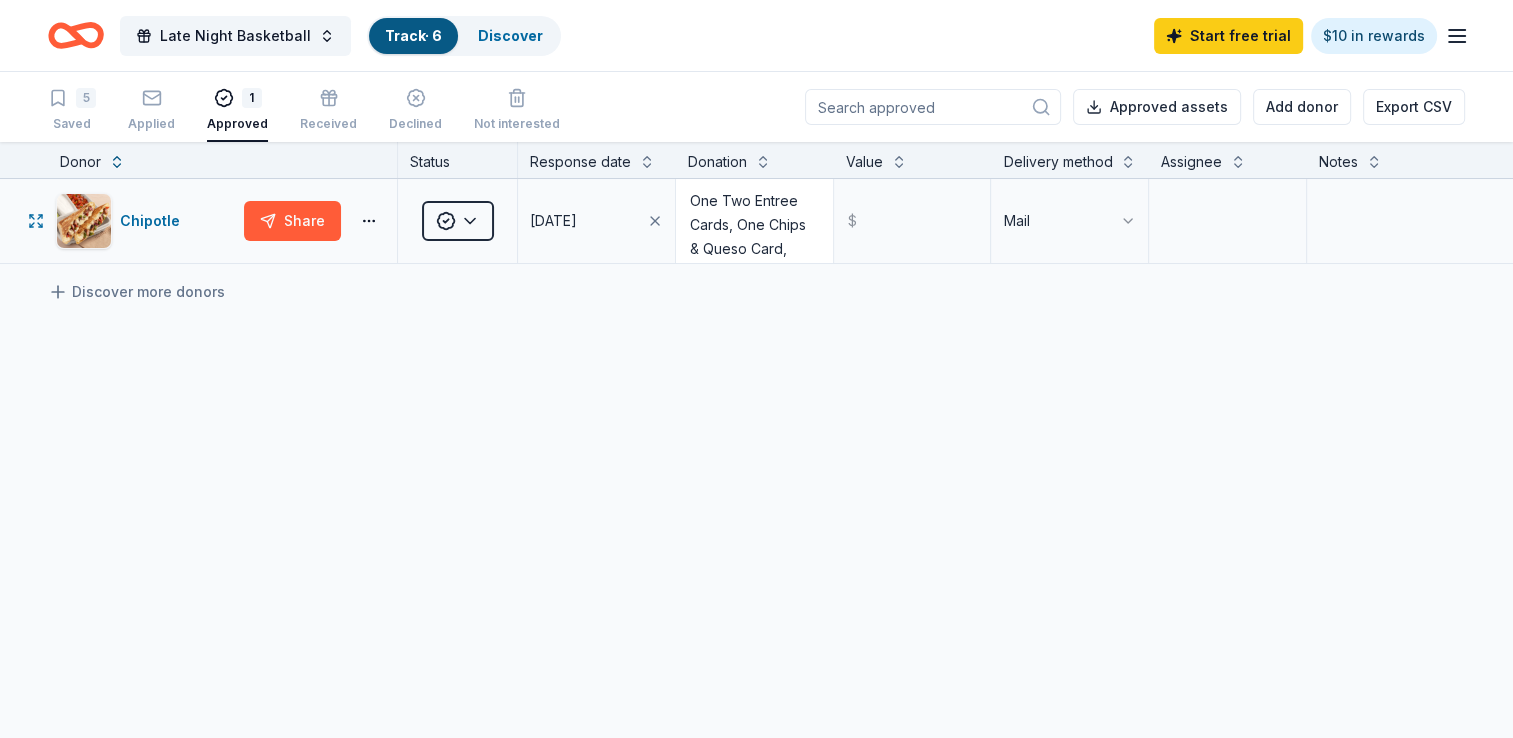 scroll, scrollTop: 56, scrollLeft: 0, axis: vertical 